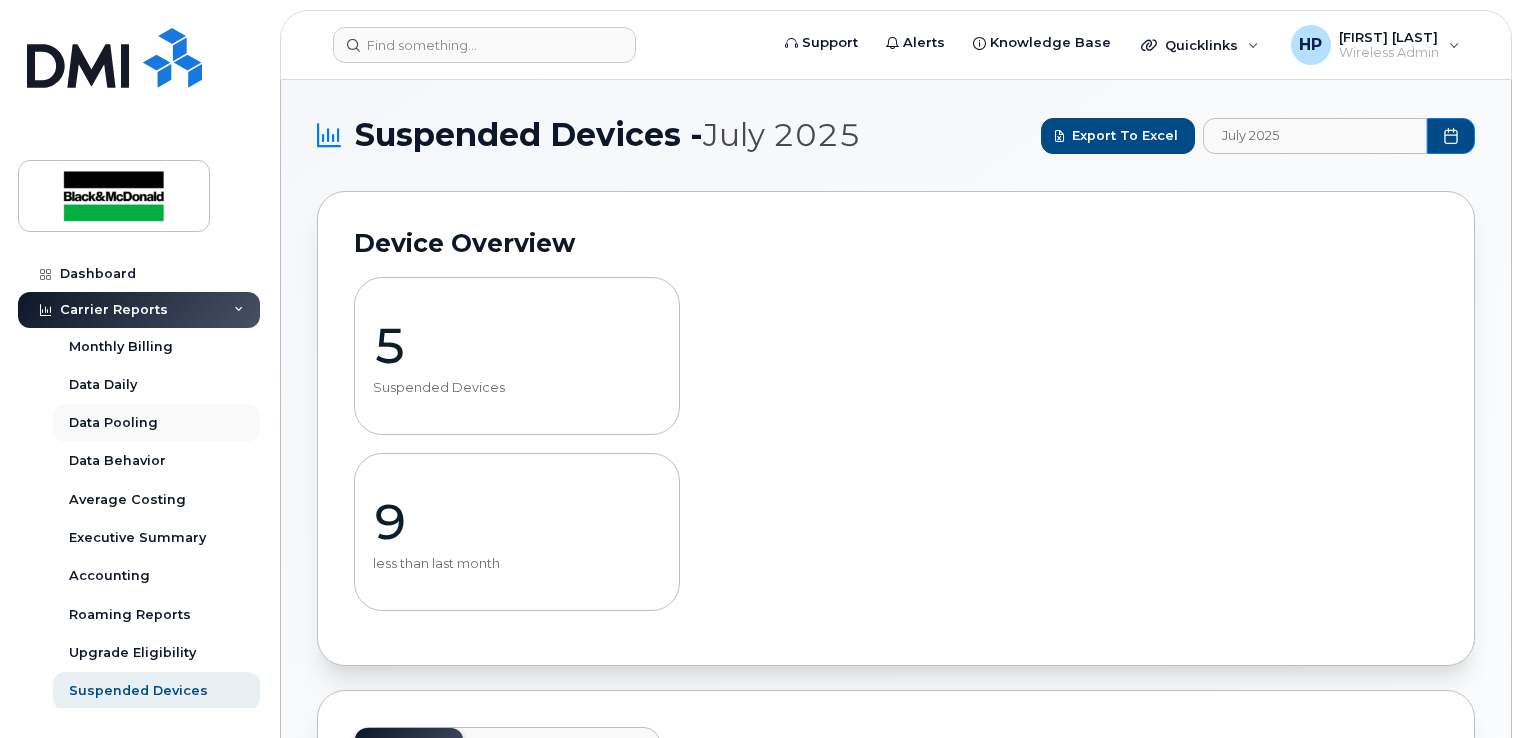 scroll, scrollTop: 0, scrollLeft: 0, axis: both 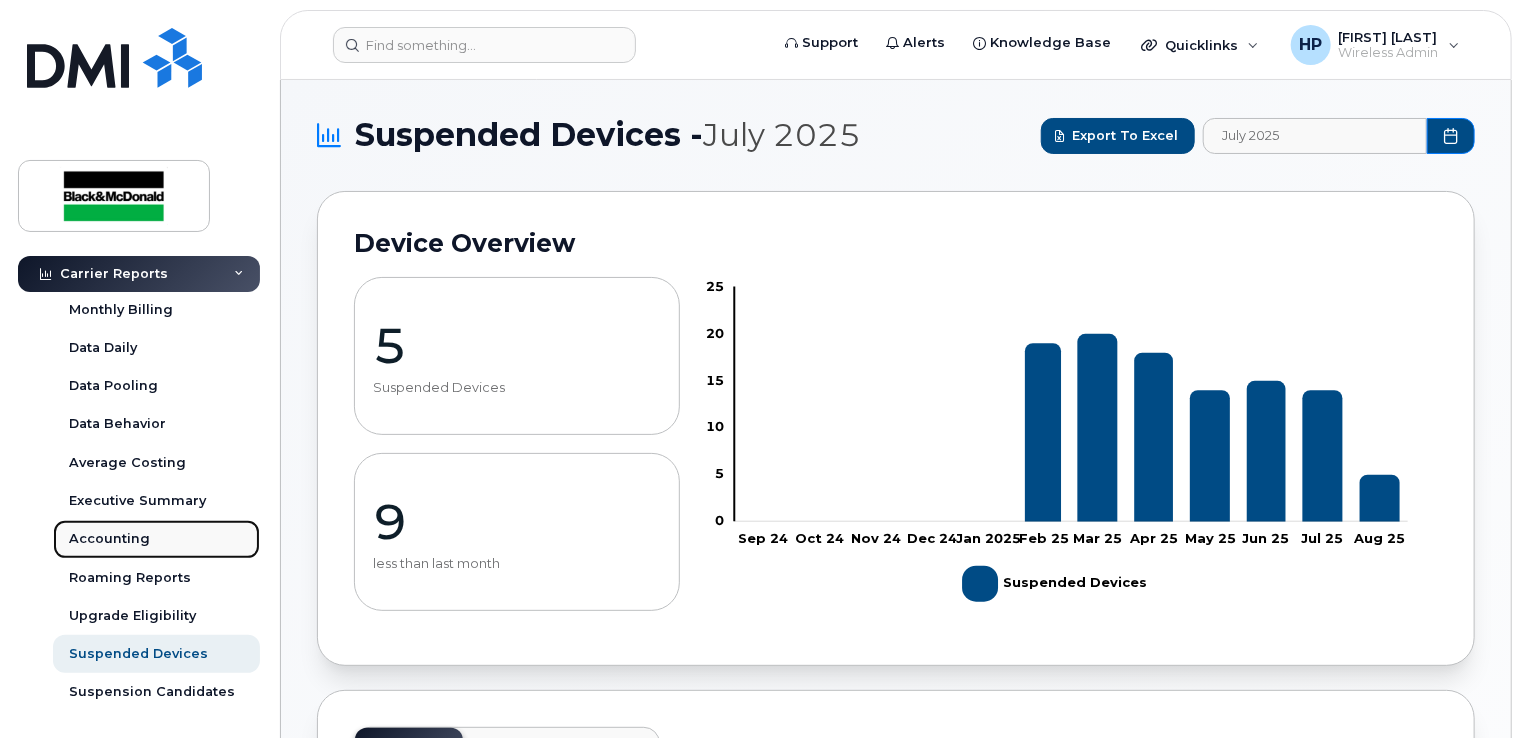 click on "Accounting" at bounding box center (156, 539) 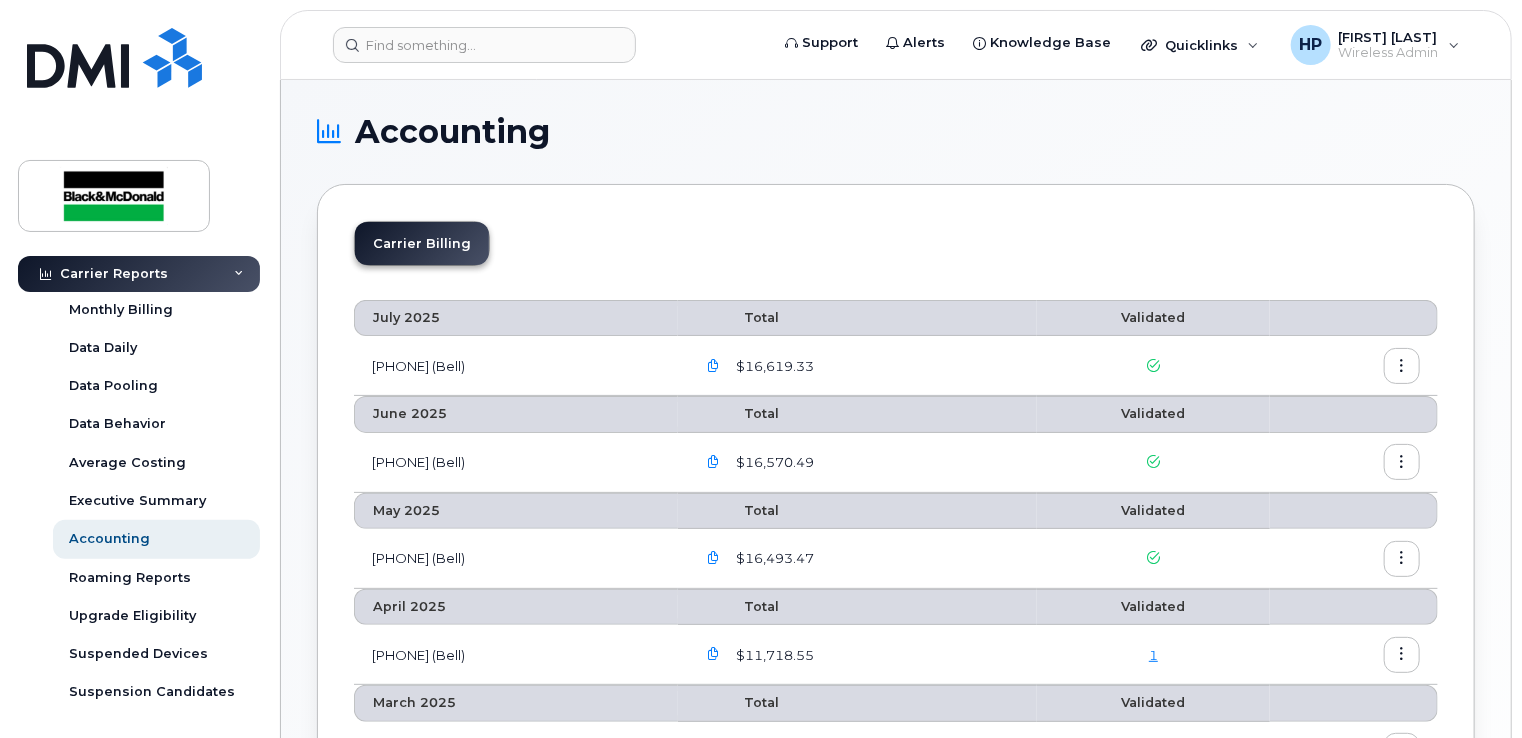 click on "$16,619.33" at bounding box center (773, 366) 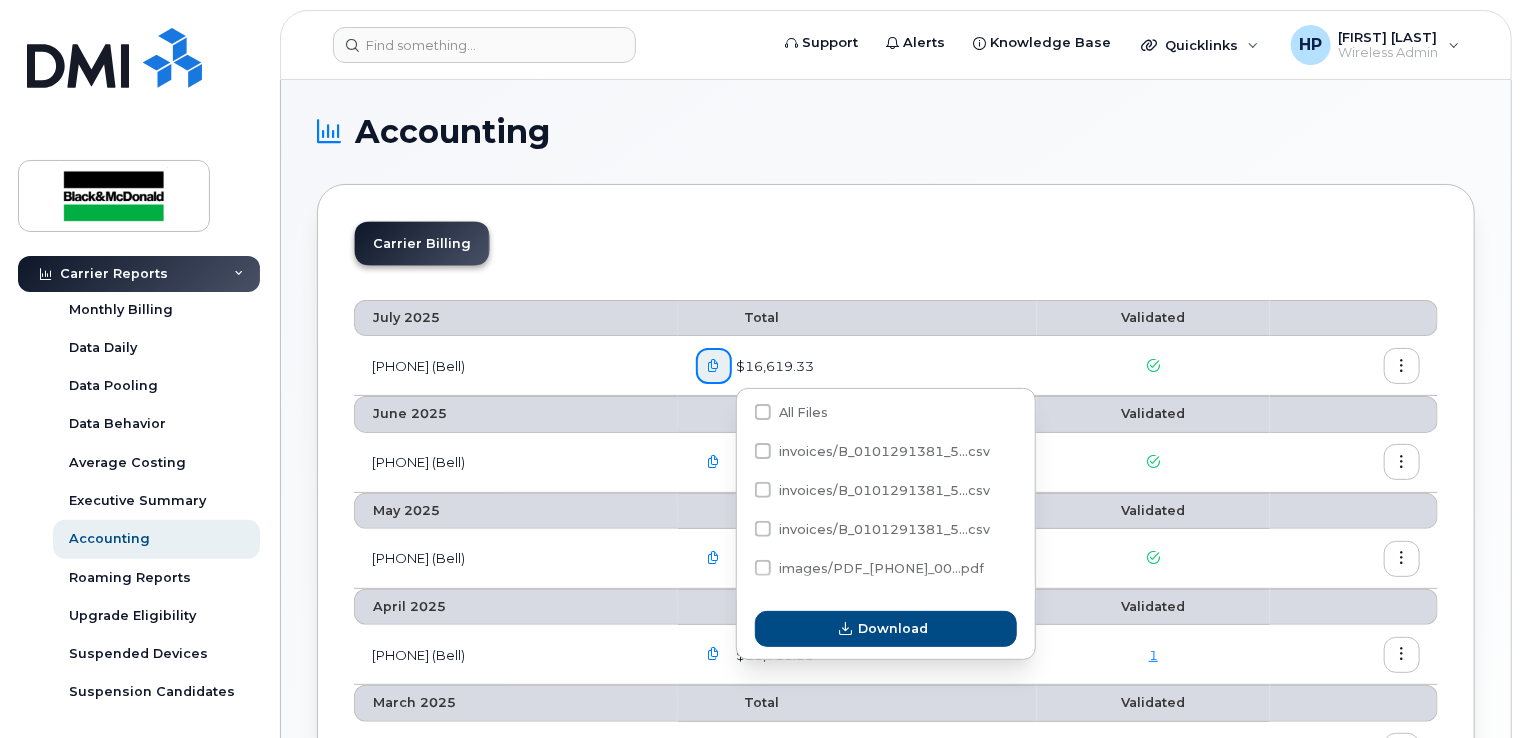 click on "Total" at bounding box center (737, 317) 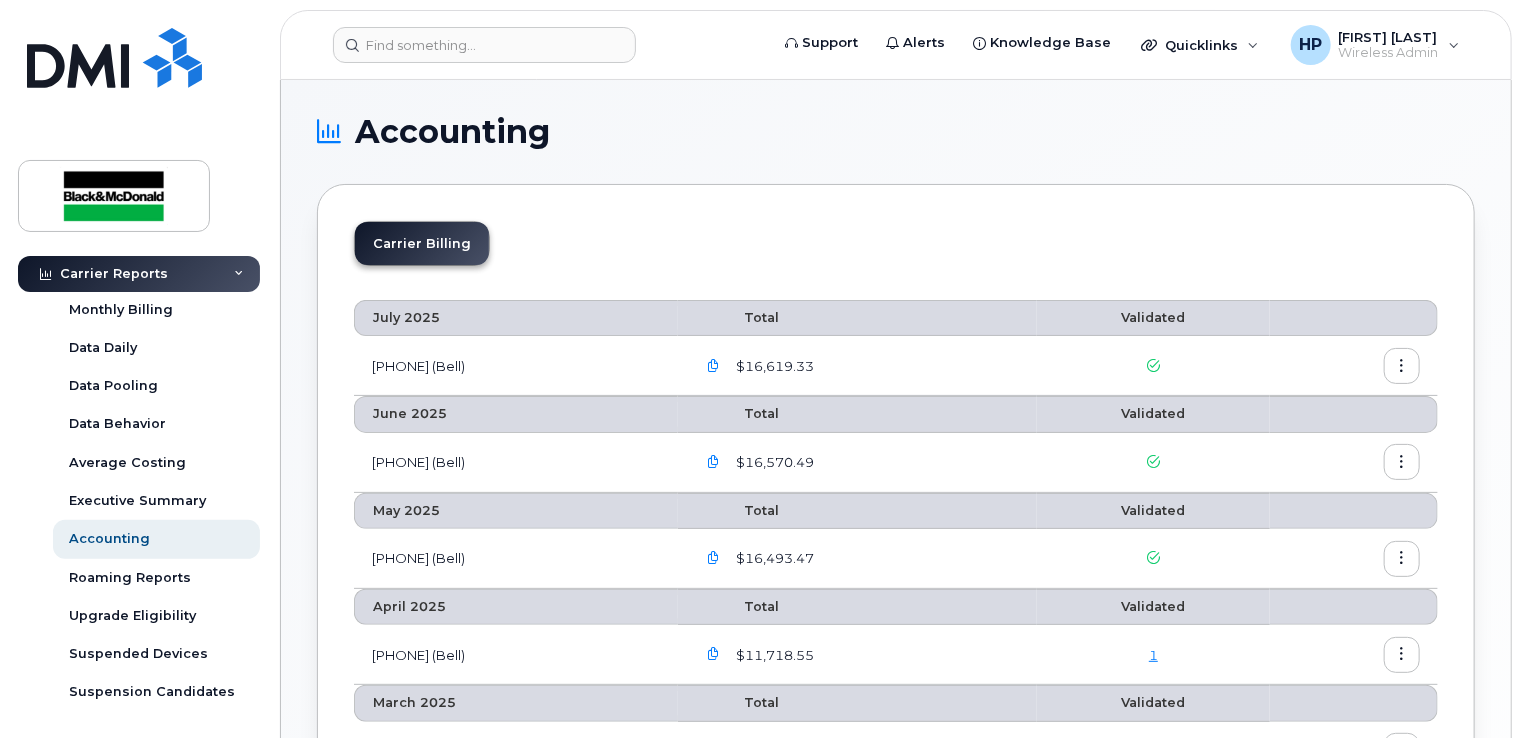 click at bounding box center [1402, 366] 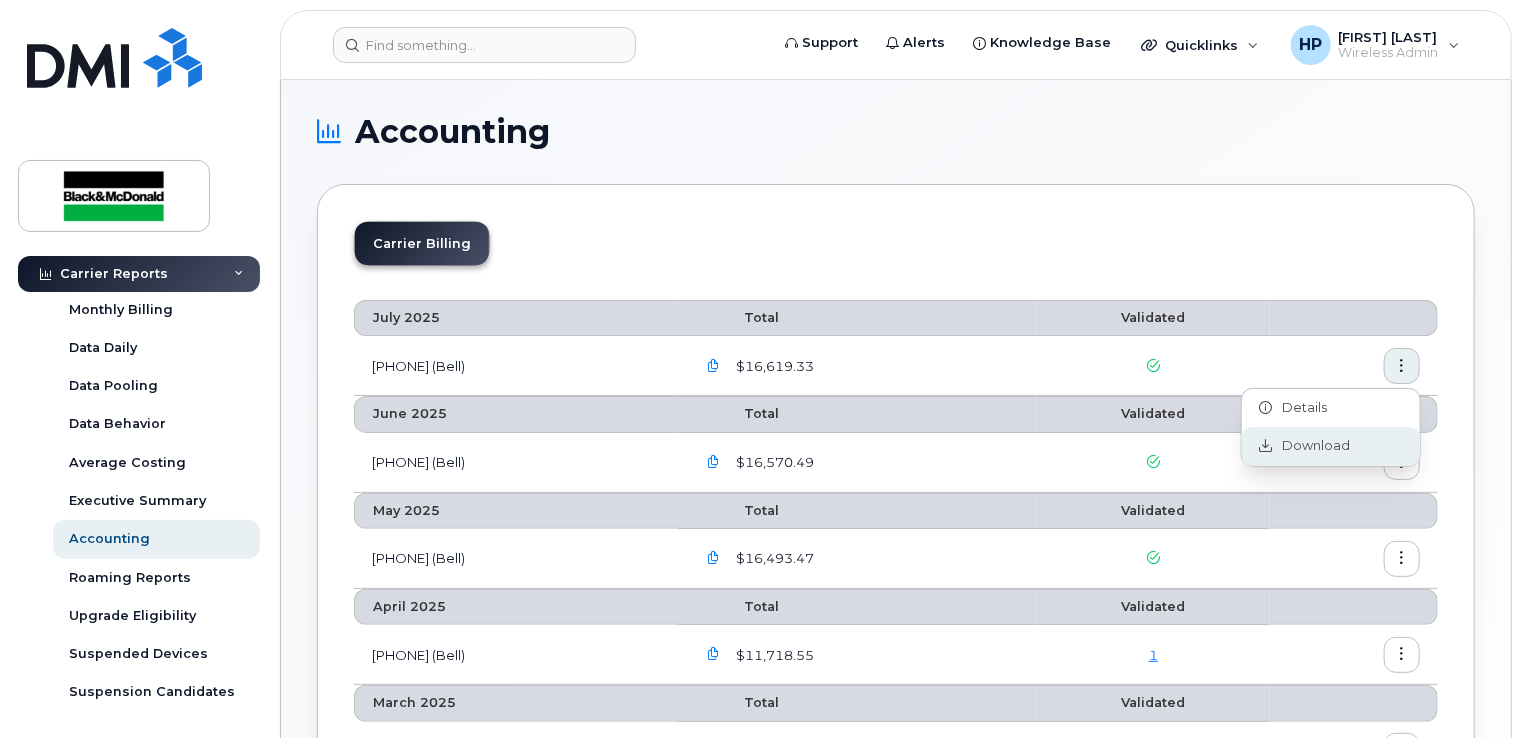 click on "Download" 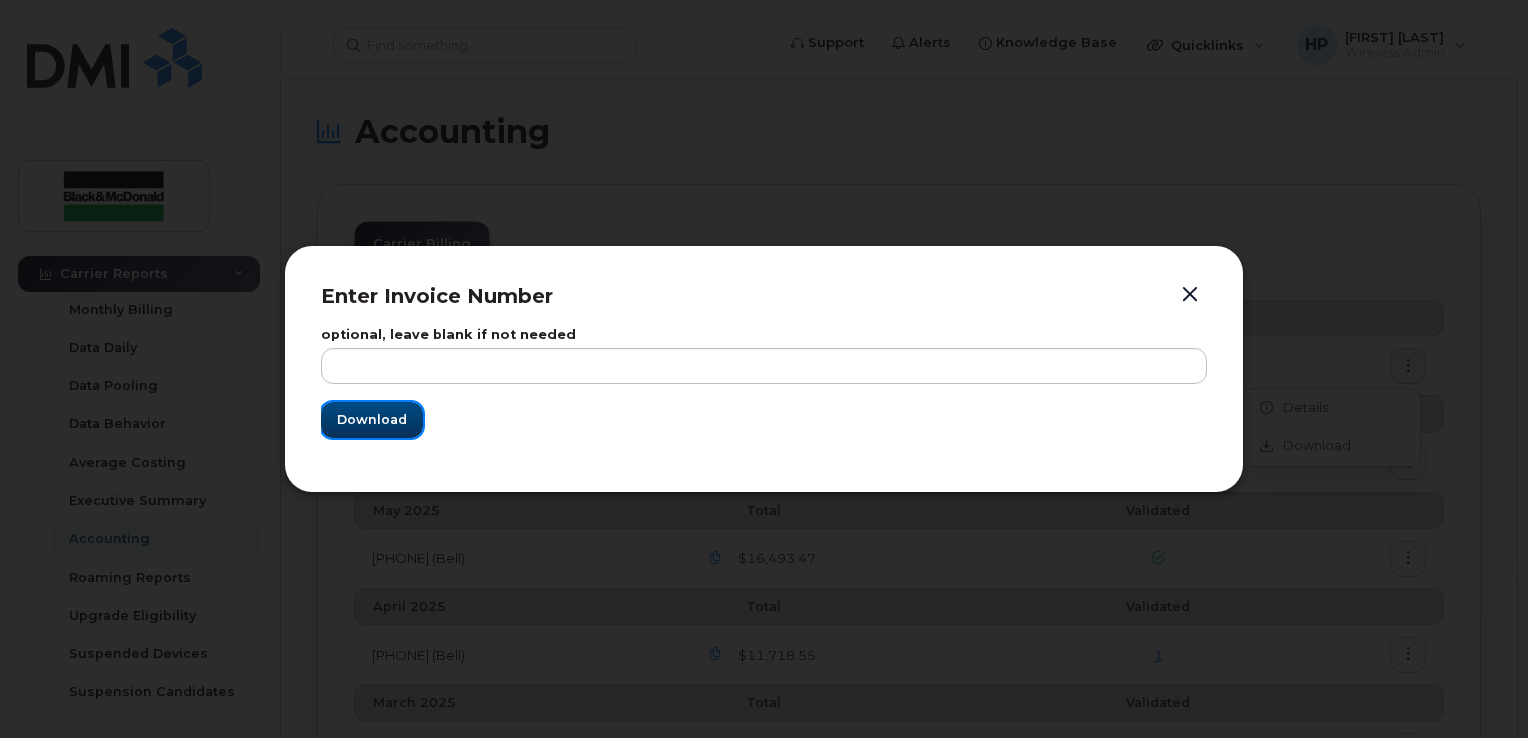 click on "Download" at bounding box center [372, 419] 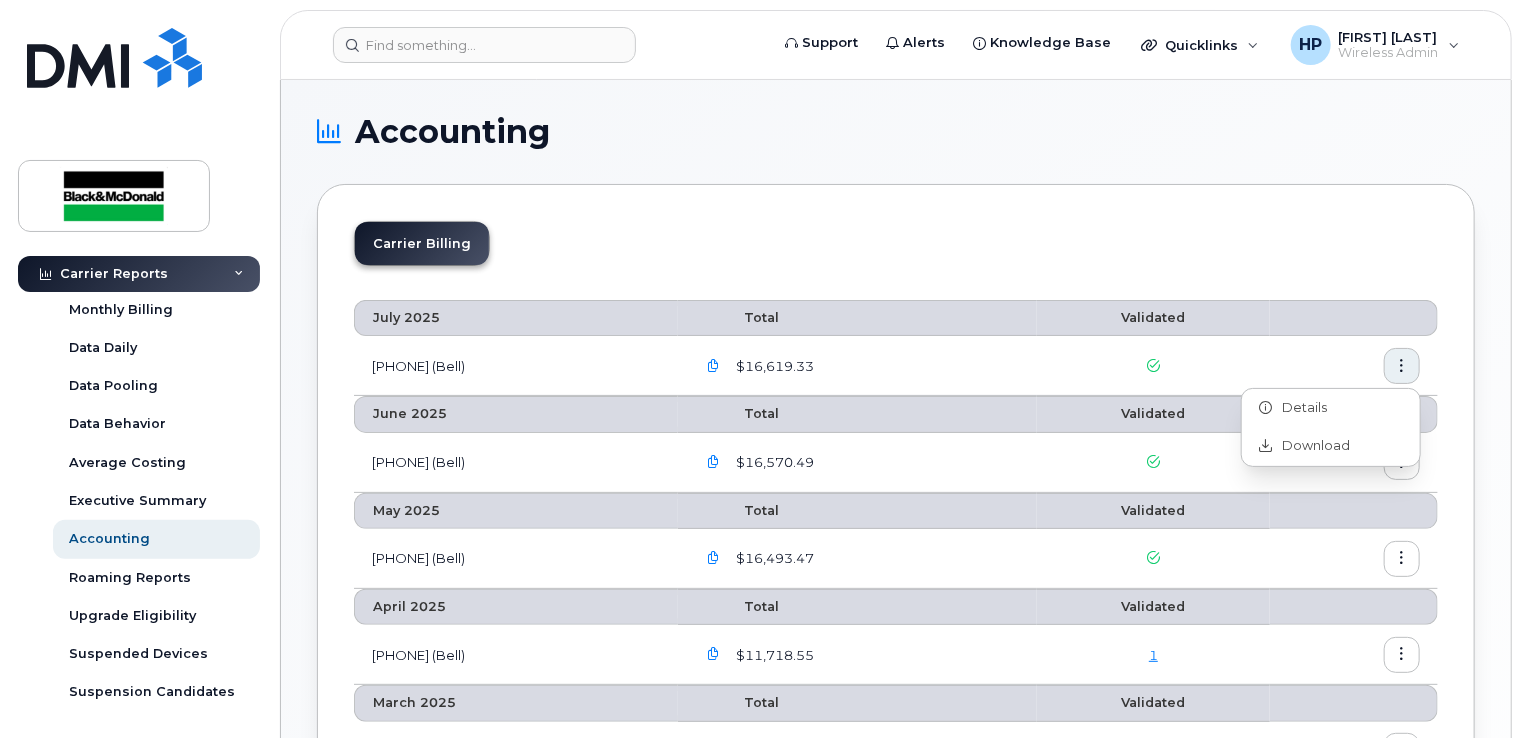 drag, startPoint x: 824, startPoint y: 222, endPoint x: 825, endPoint y: 312, distance: 90.005554 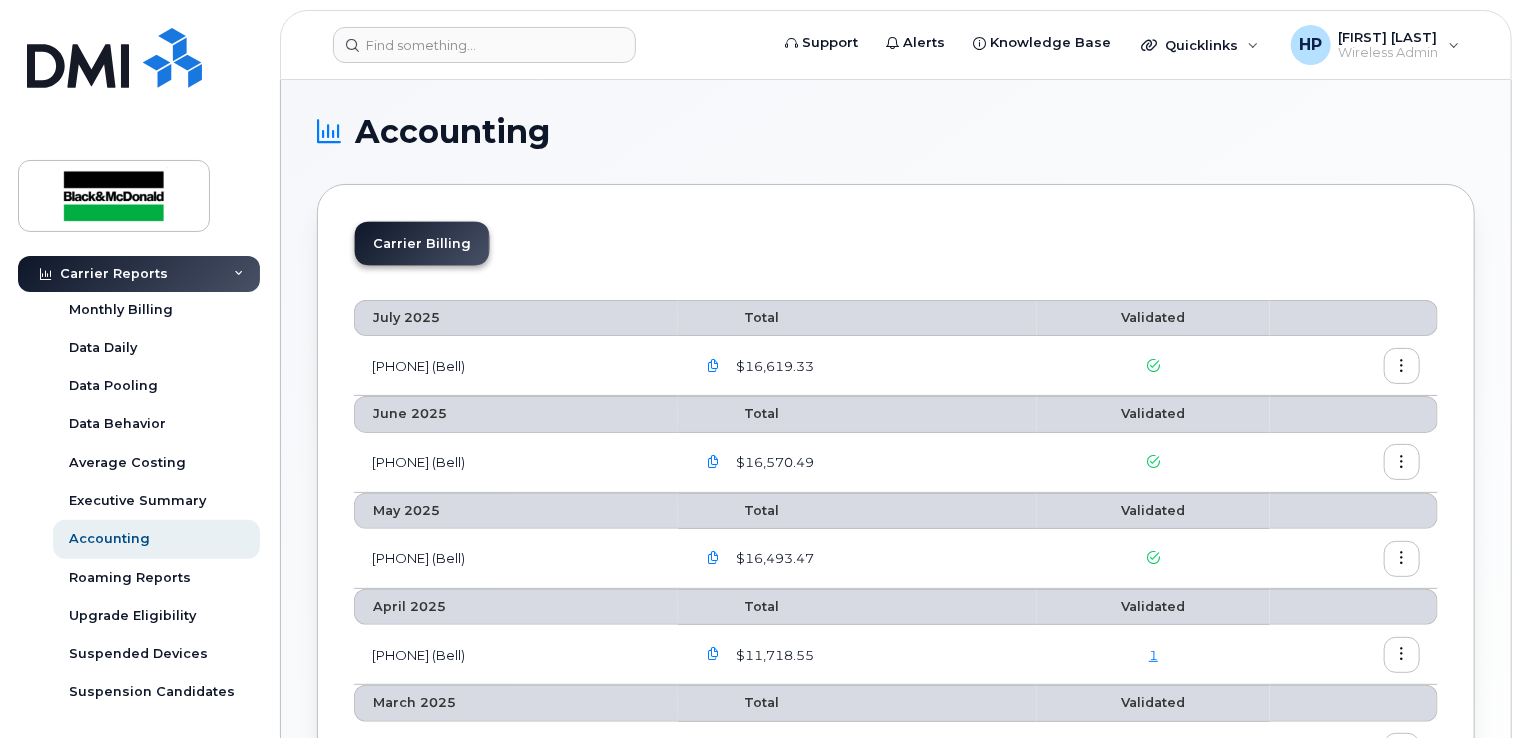click at bounding box center (714, 366) 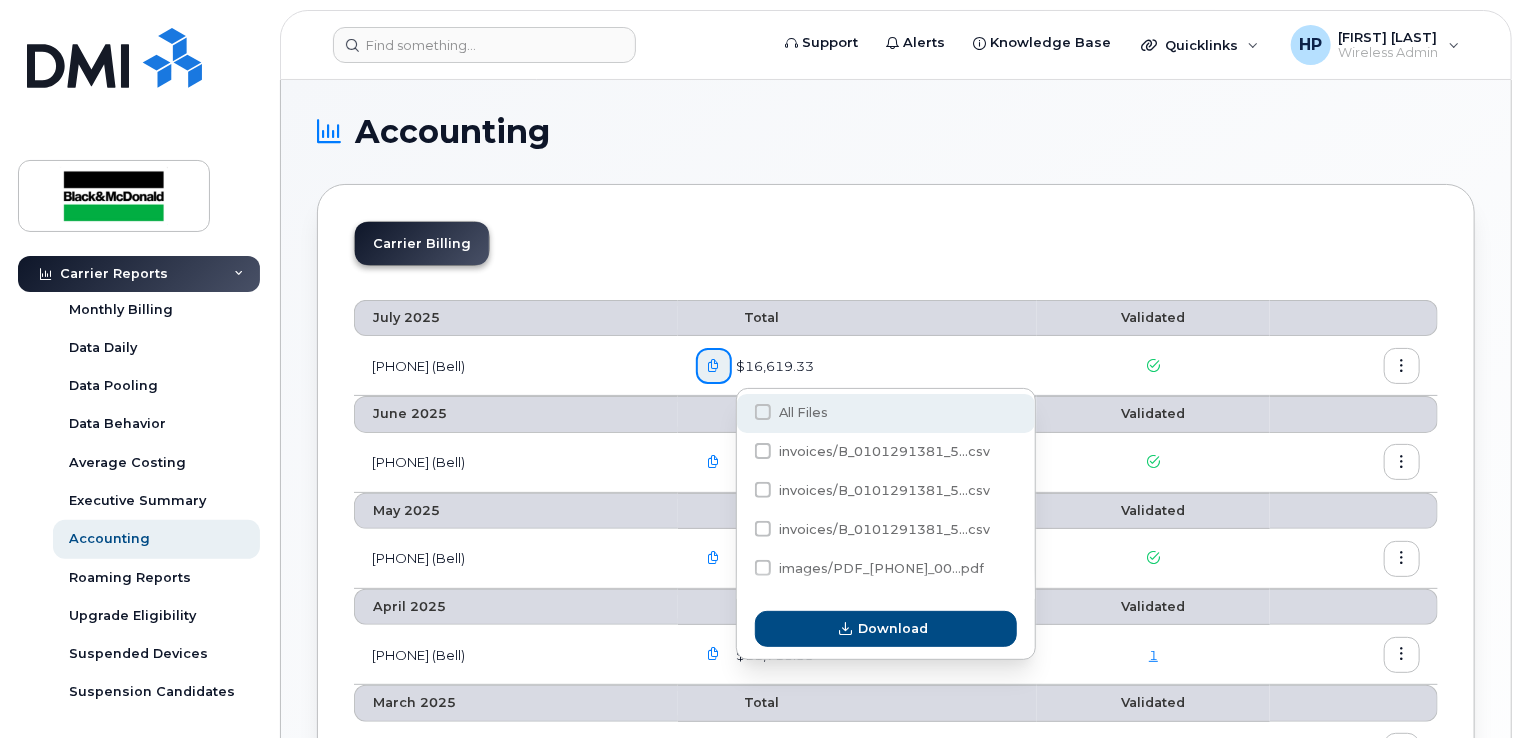 click at bounding box center (763, 412) 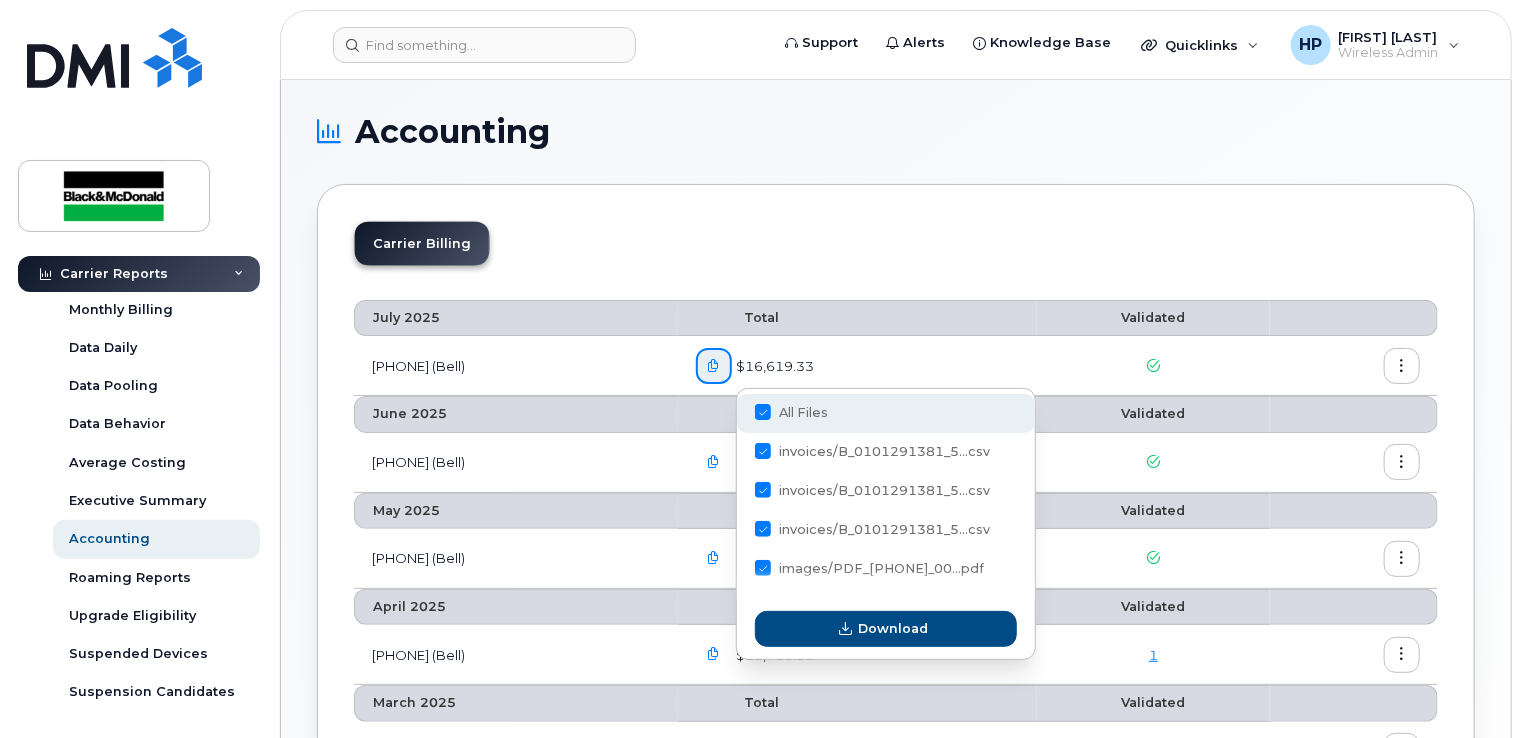click on "All Files" at bounding box center (736, 413) 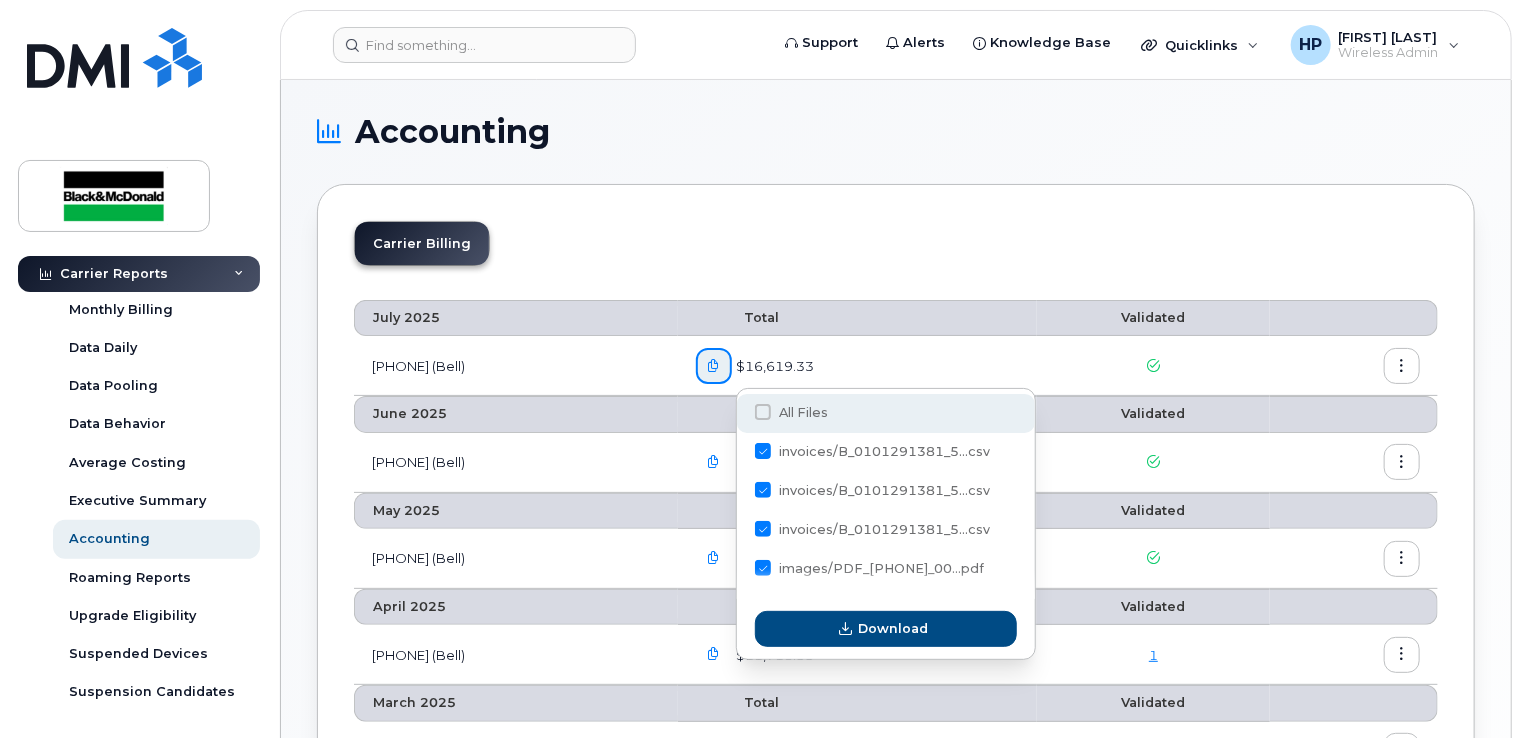 checkbox on "true" 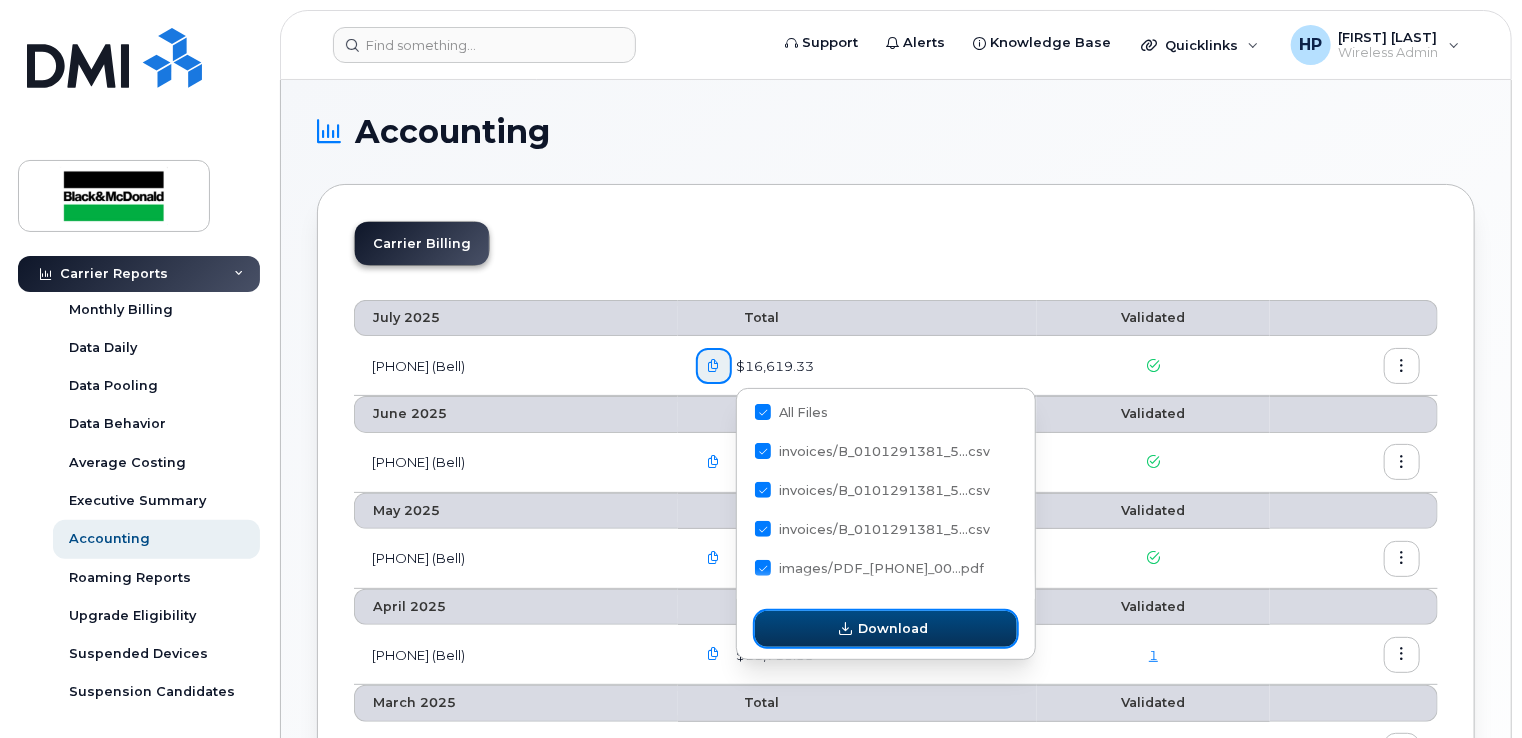 click at bounding box center (845, 628) 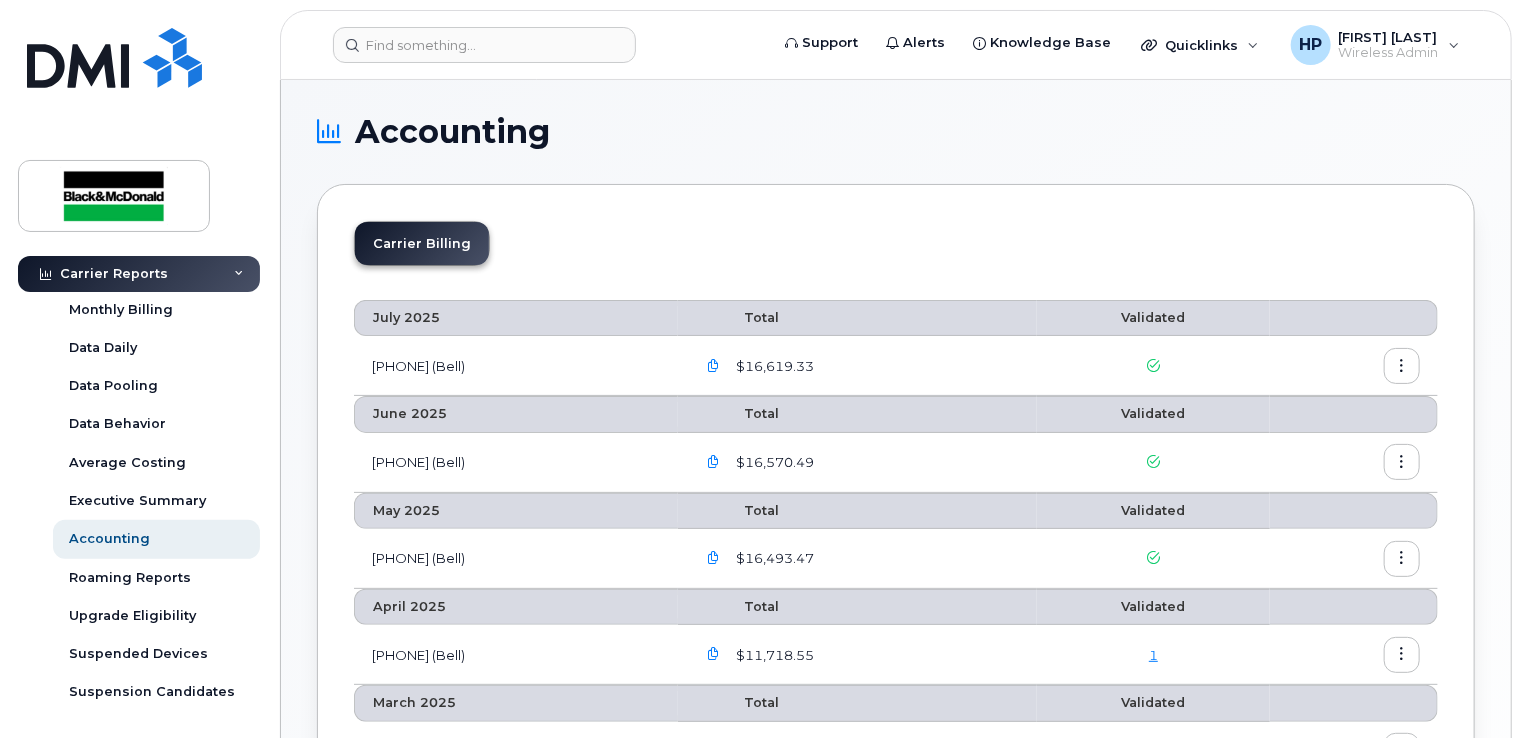 click on "Carrier Billing" at bounding box center (896, 251) 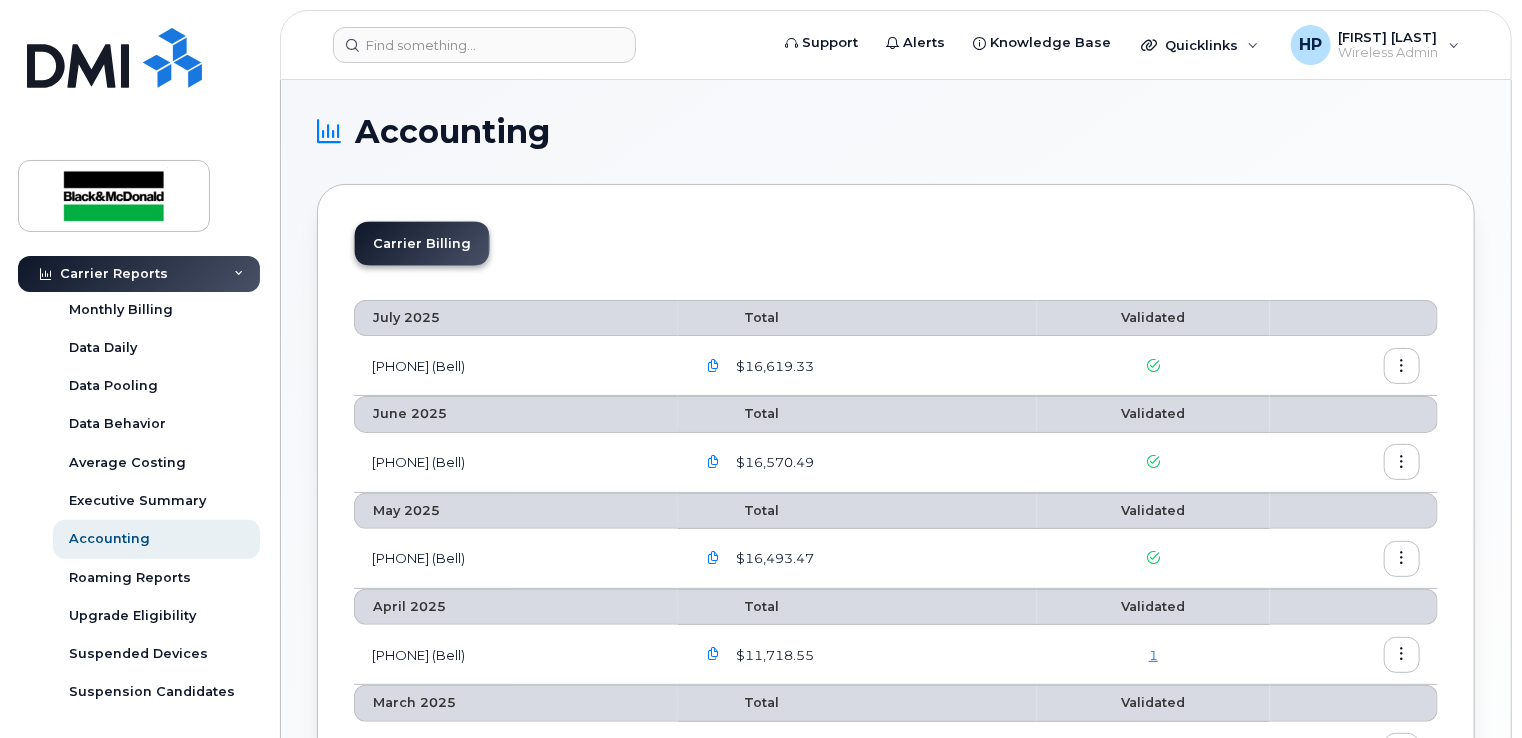 click at bounding box center (714, 366) 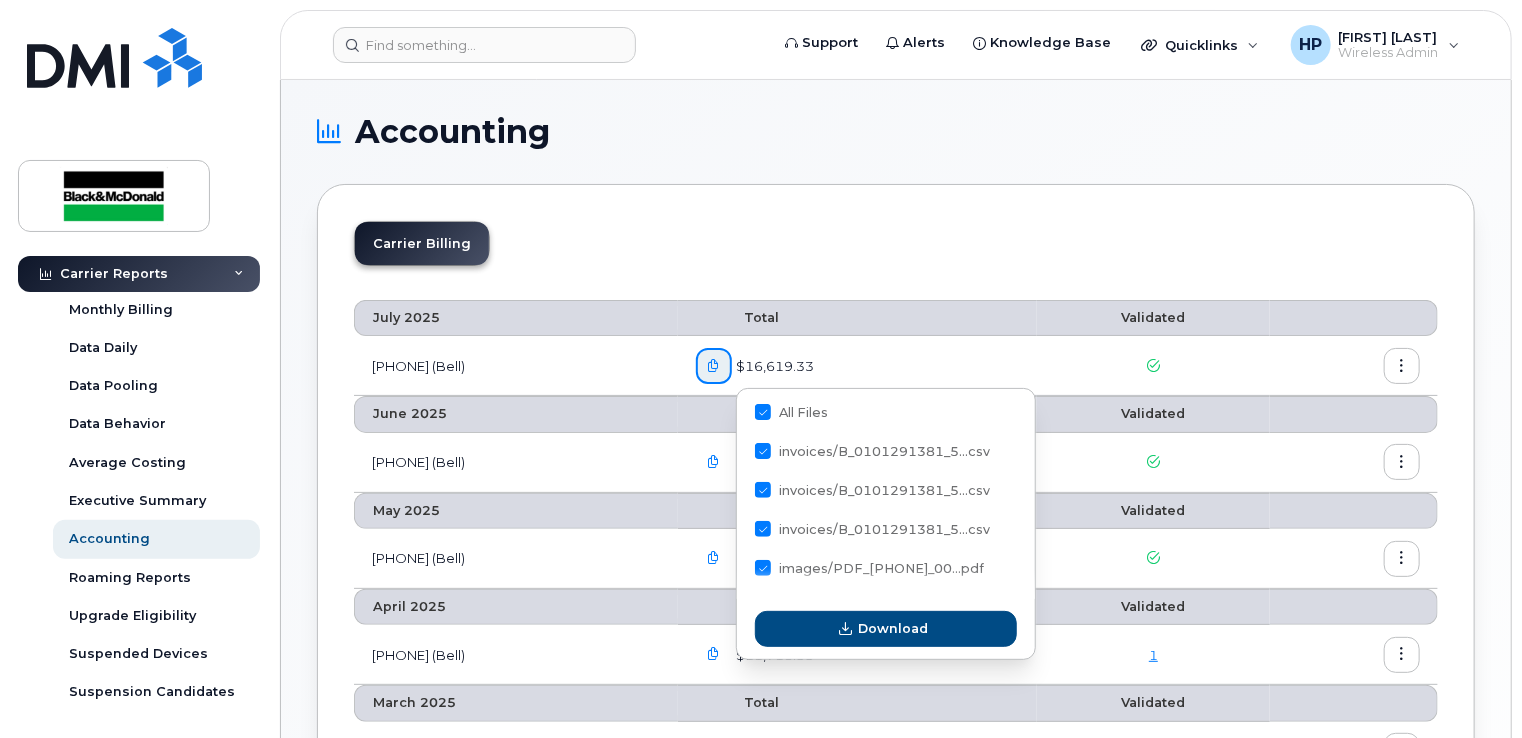 click at bounding box center [714, 366] 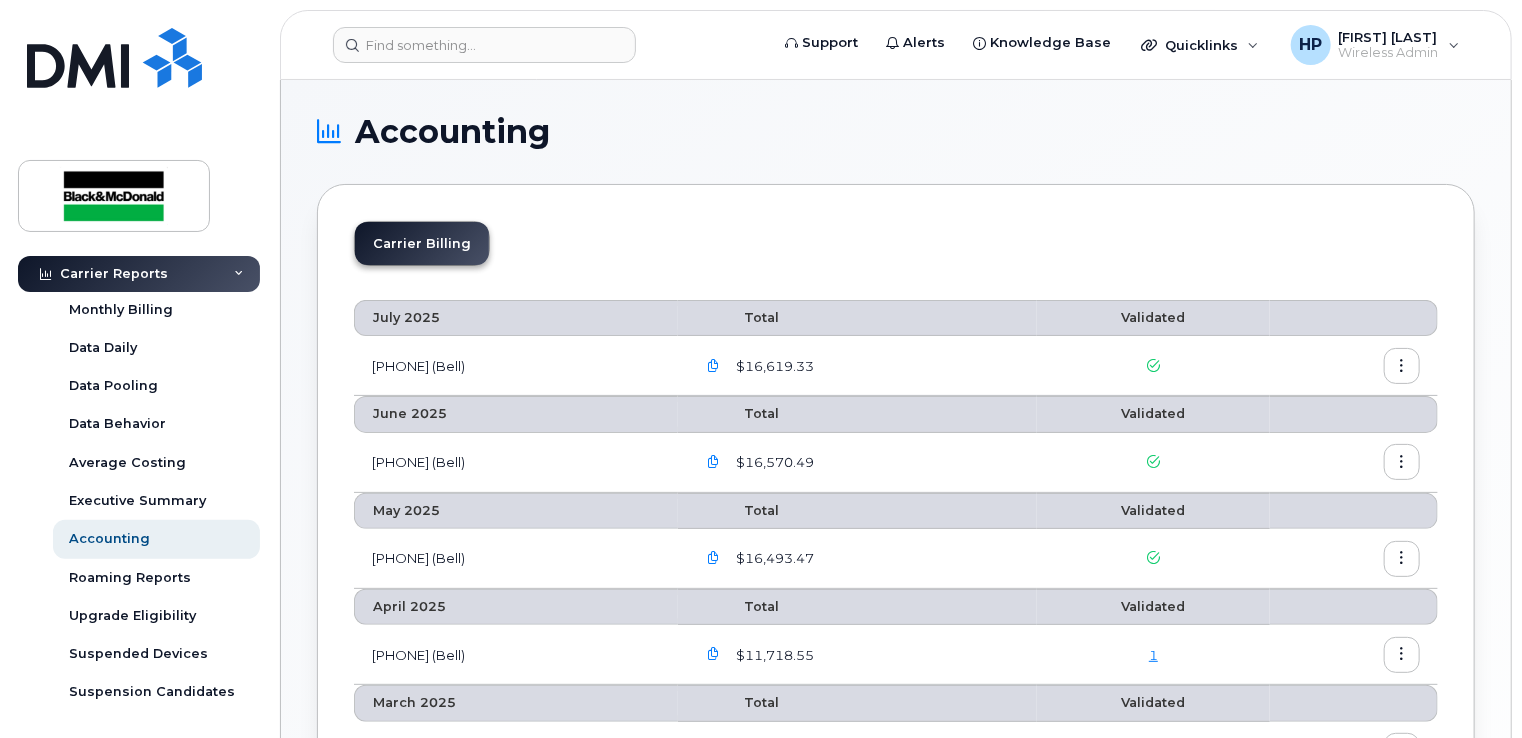 click on "$16,619.33" at bounding box center [773, 366] 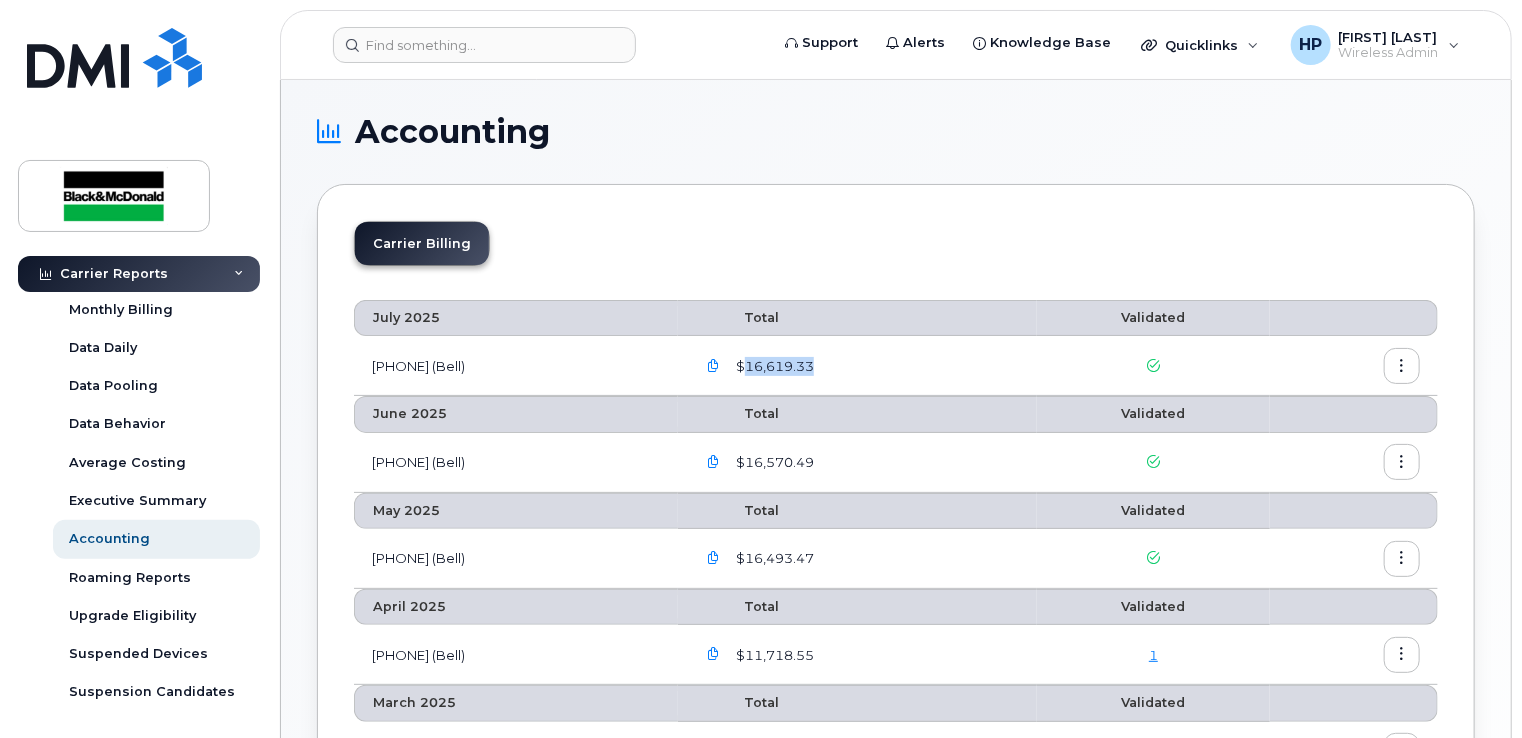 click on "$16,619.33" at bounding box center [773, 366] 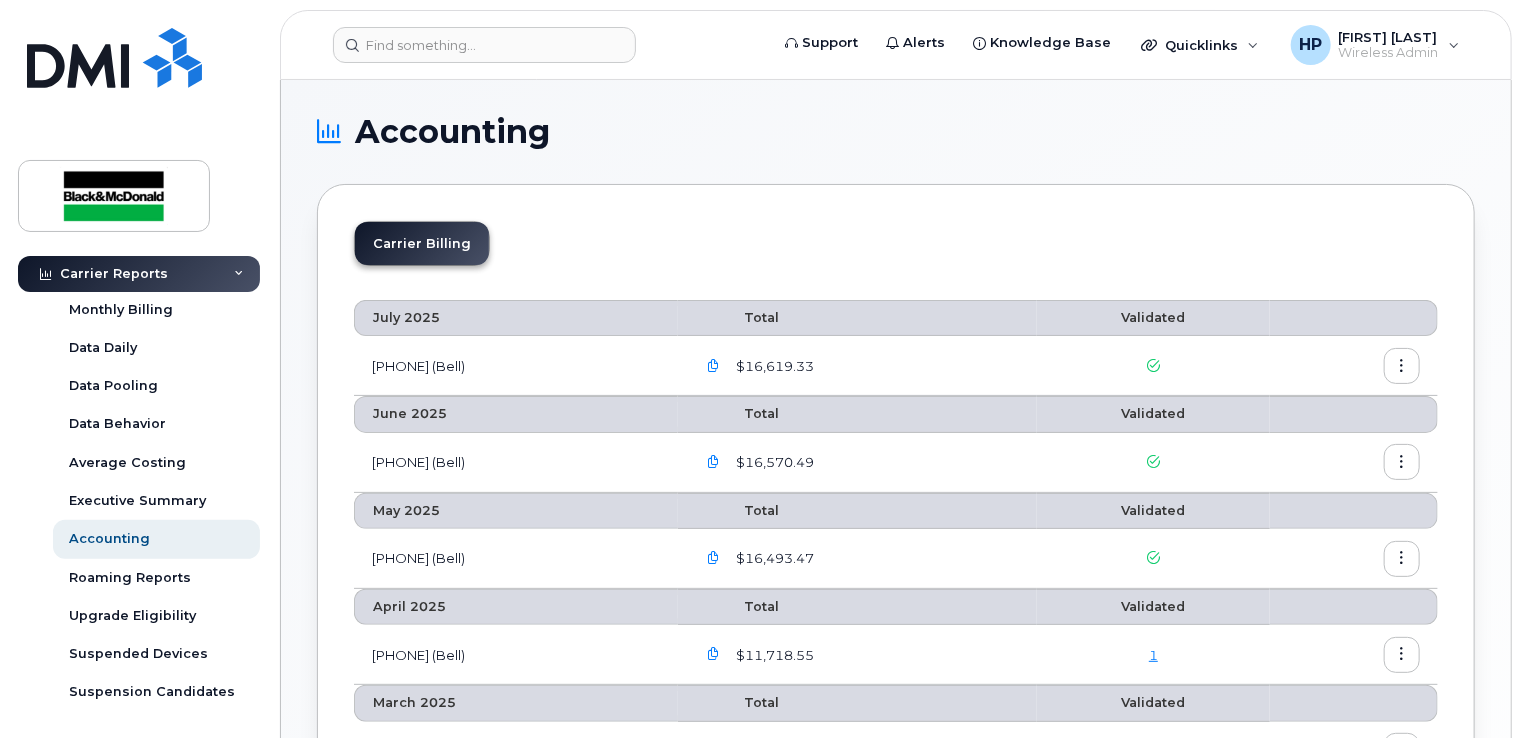 drag, startPoint x: 801, startPoint y: 358, endPoint x: 800, endPoint y: 308, distance: 50.01 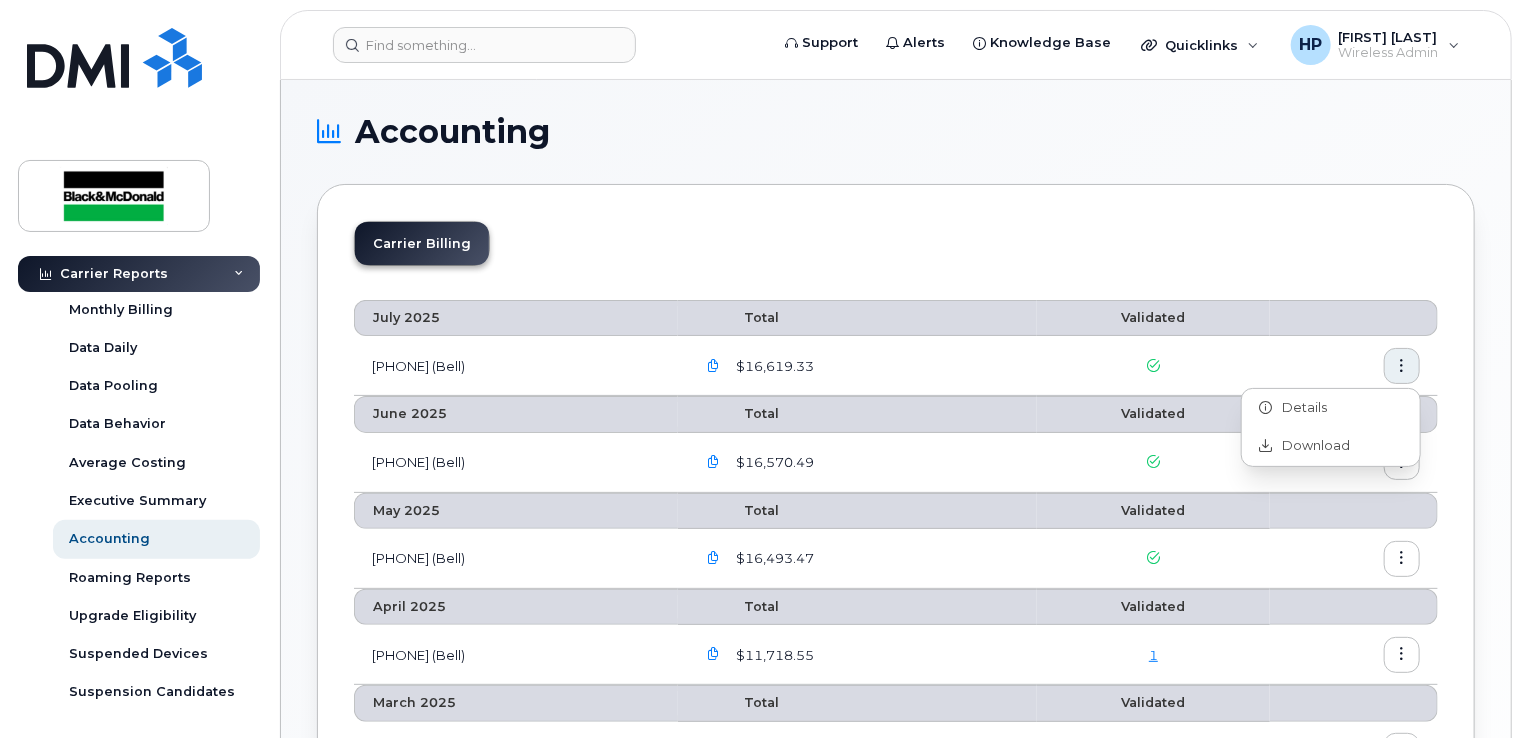 click on "$16,619.33" at bounding box center [857, 366] 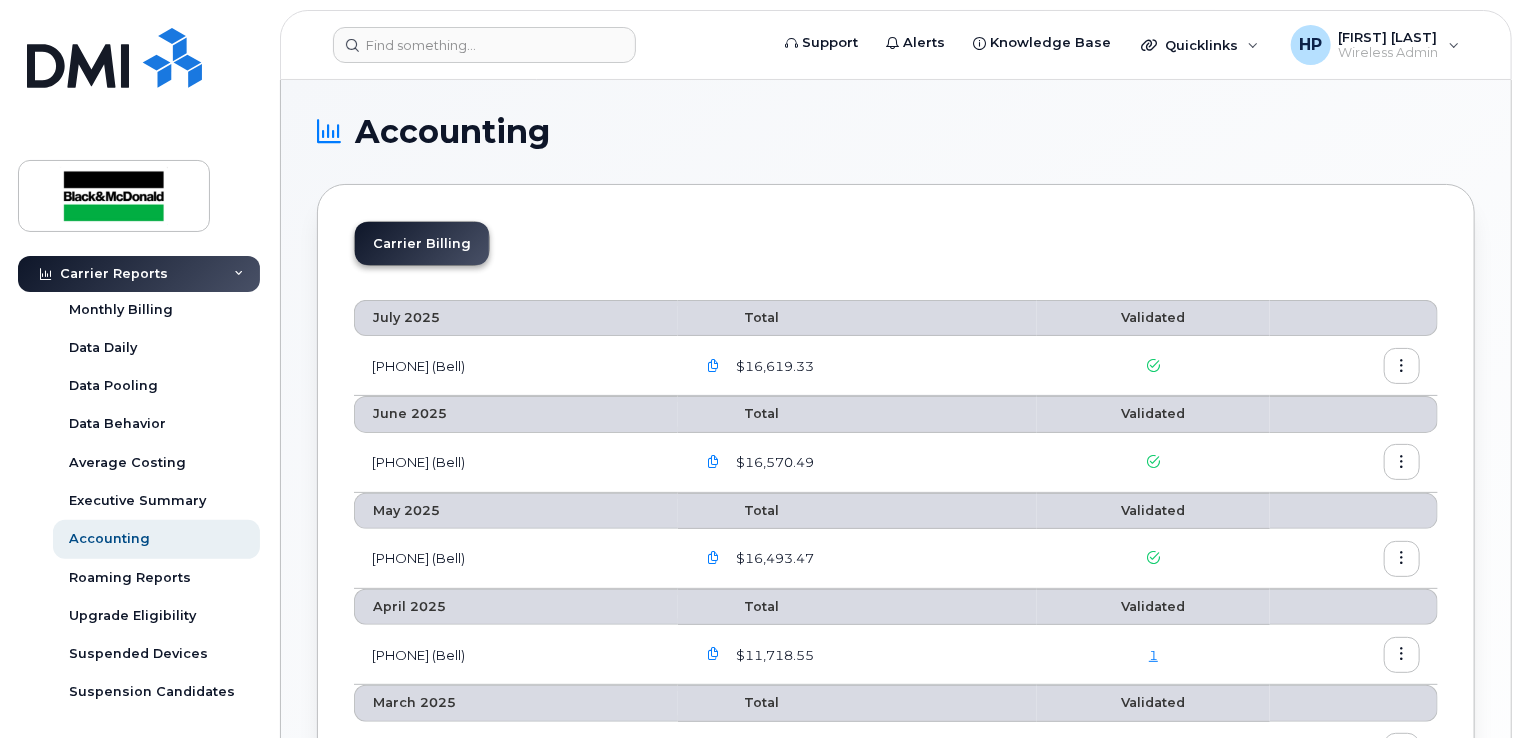 click on "$16,619.33" at bounding box center (773, 366) 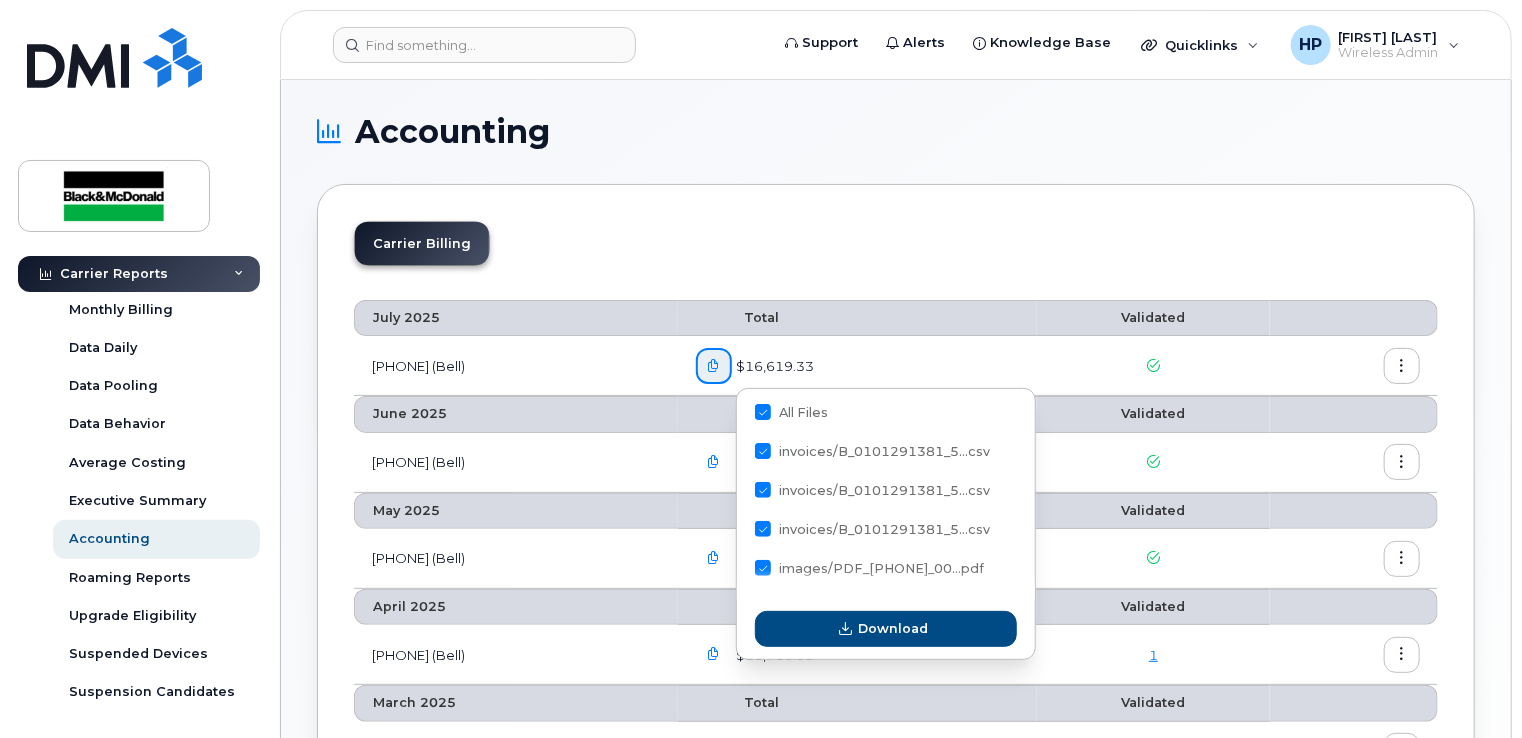 click on "Total" at bounding box center (857, 318) 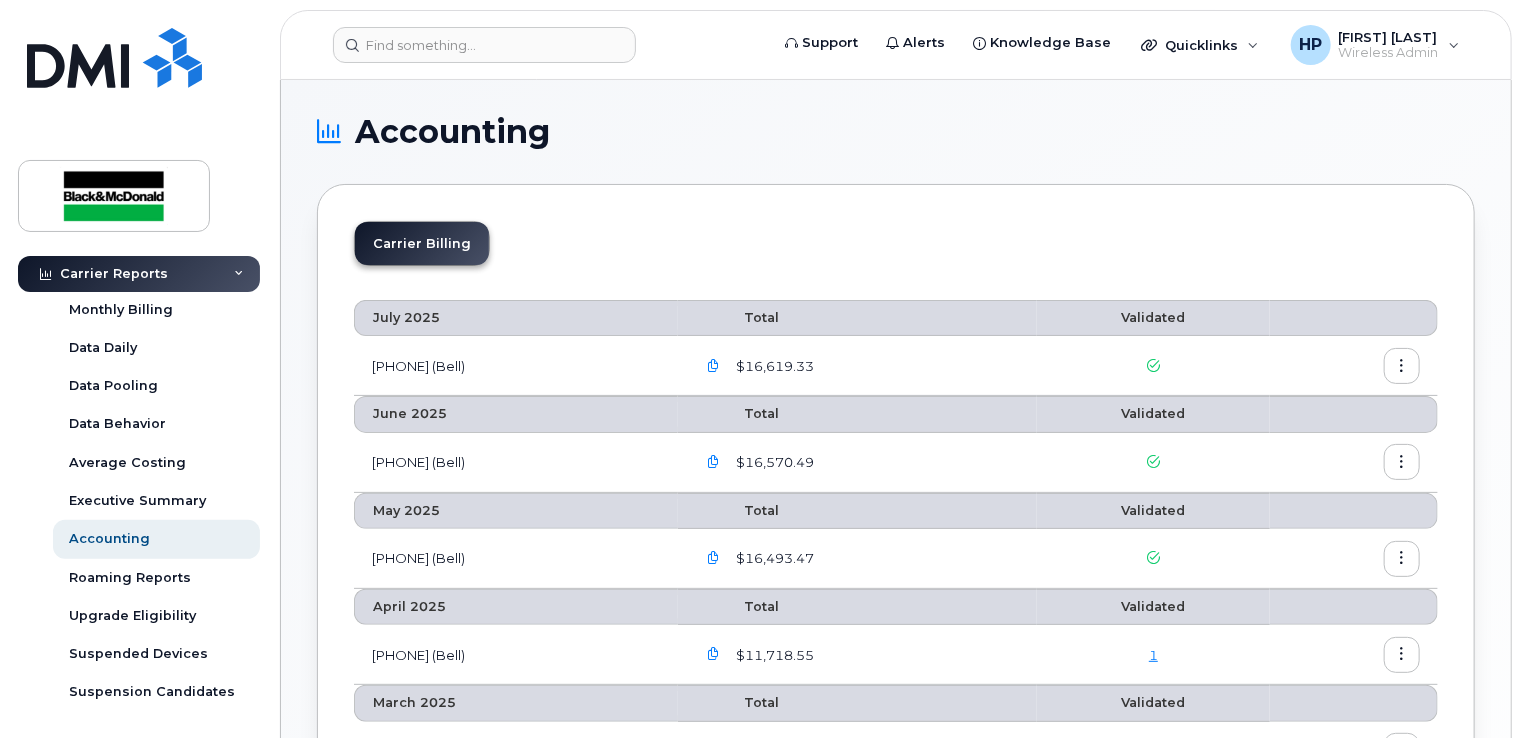 click at bounding box center [714, 366] 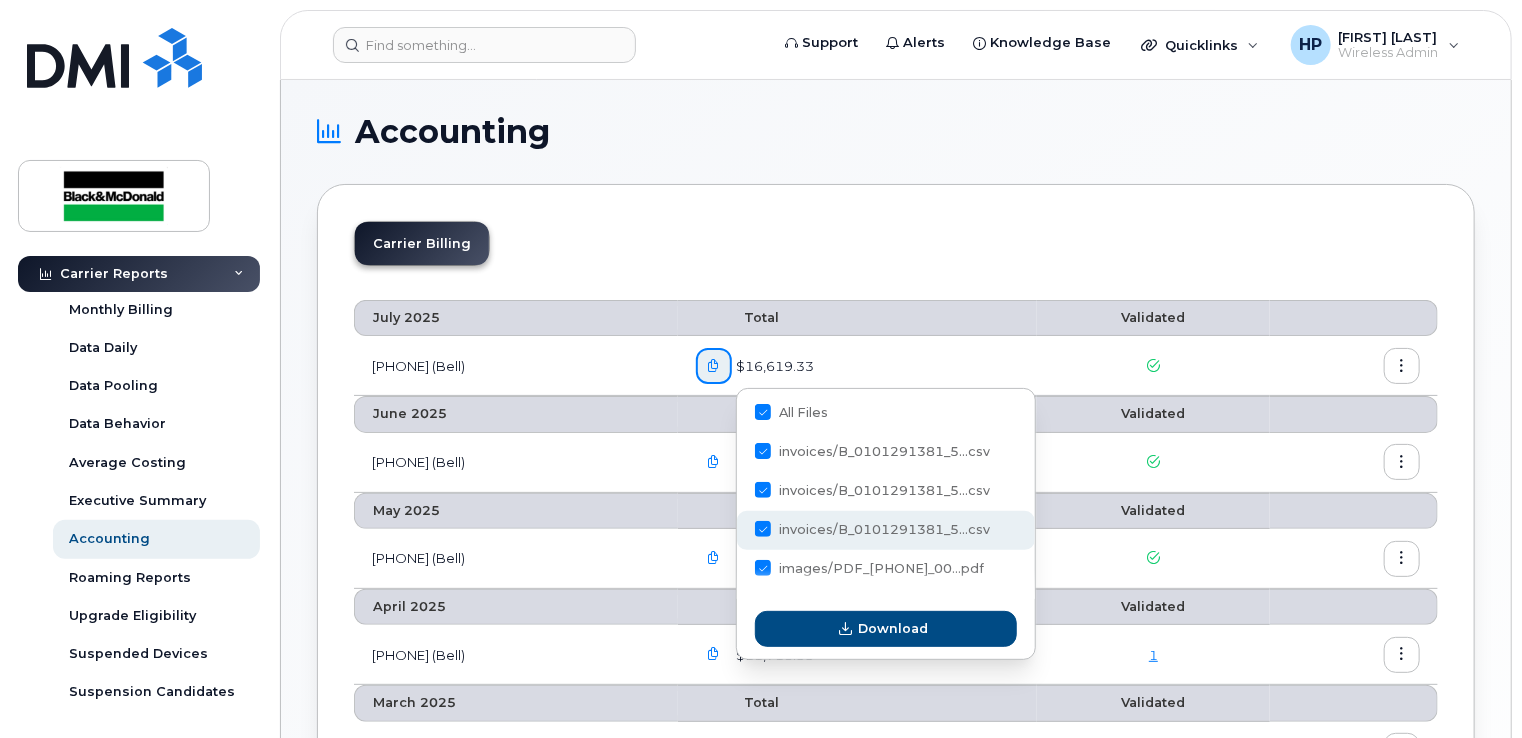 click at bounding box center (763, 529) 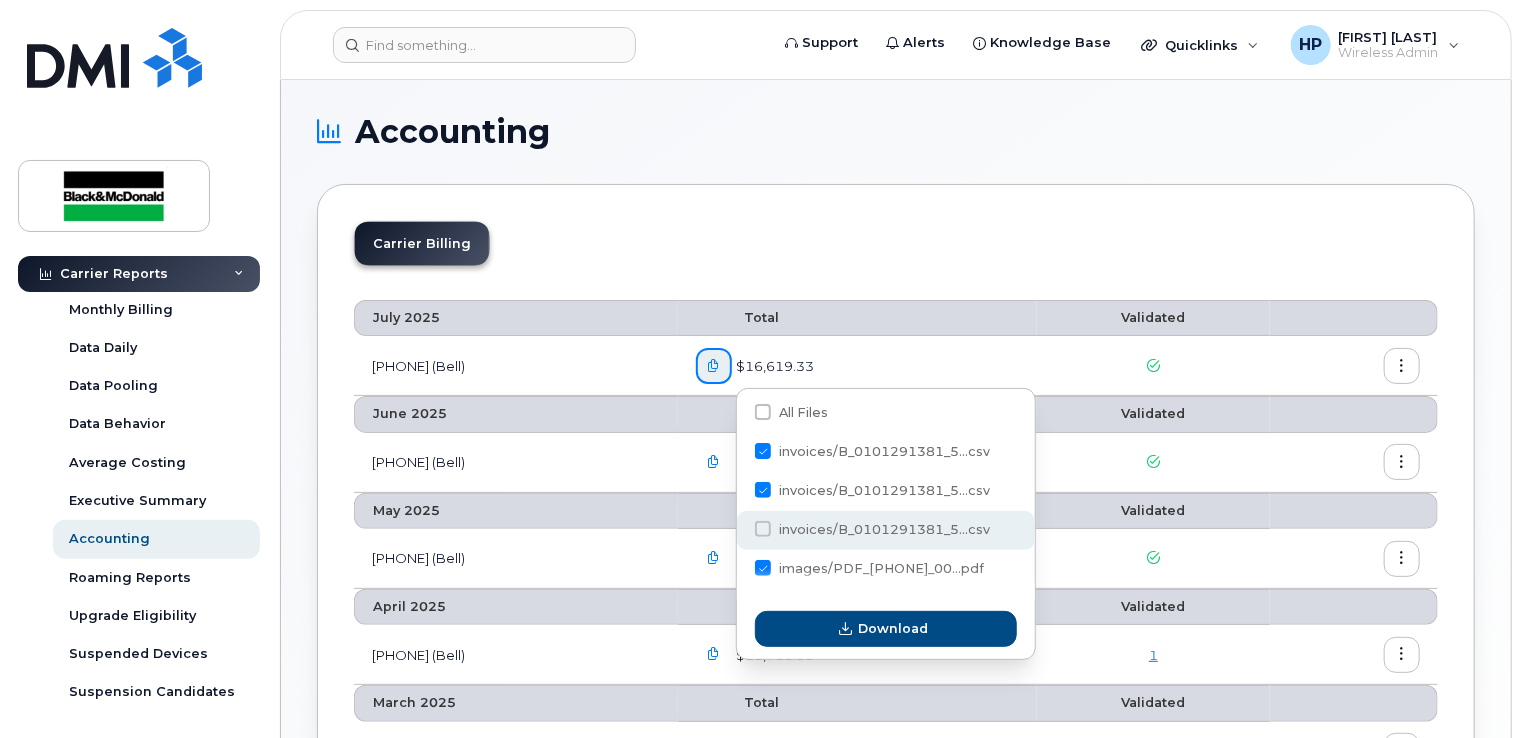 click on "invoices/B_0101291381_5...csv" at bounding box center (736, 530) 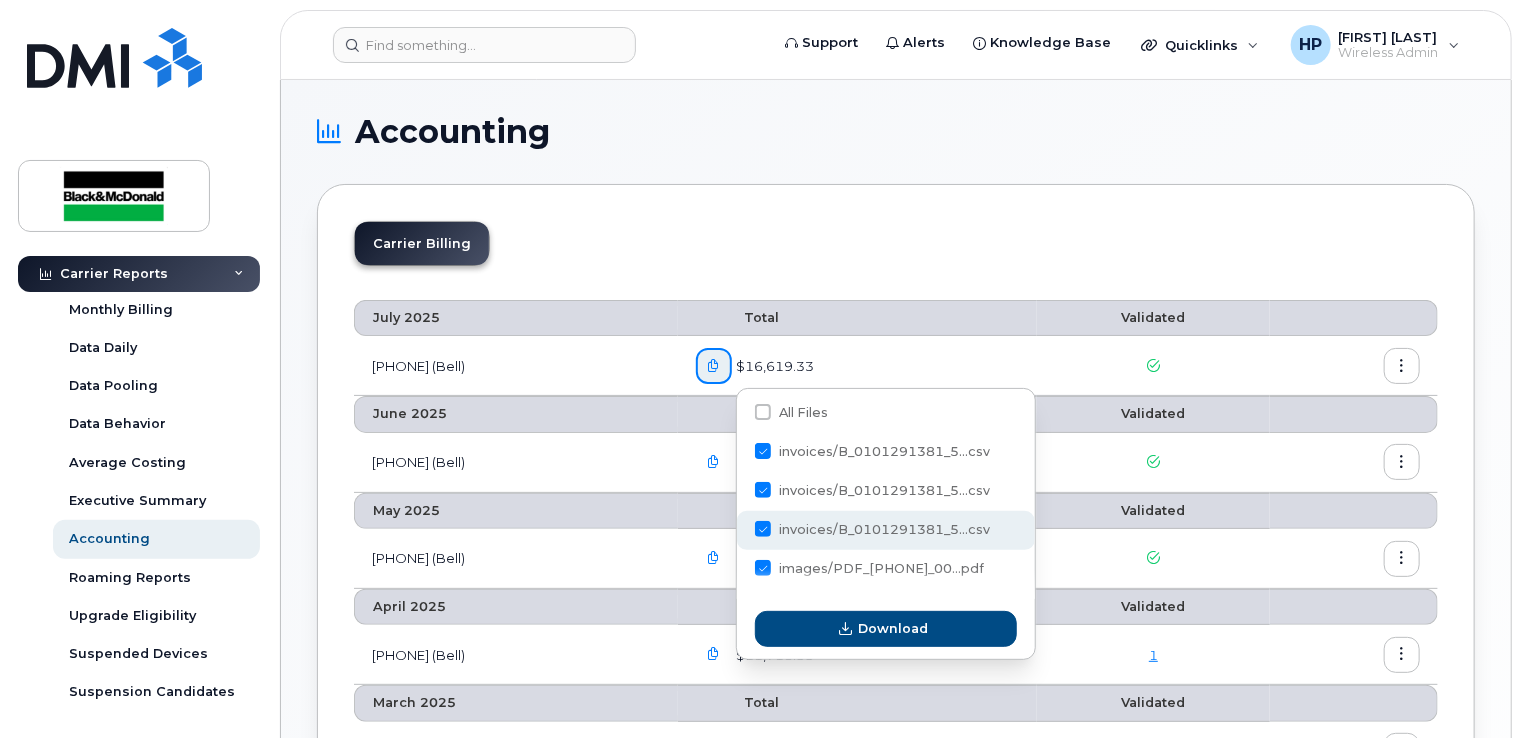 checkbox on "false" 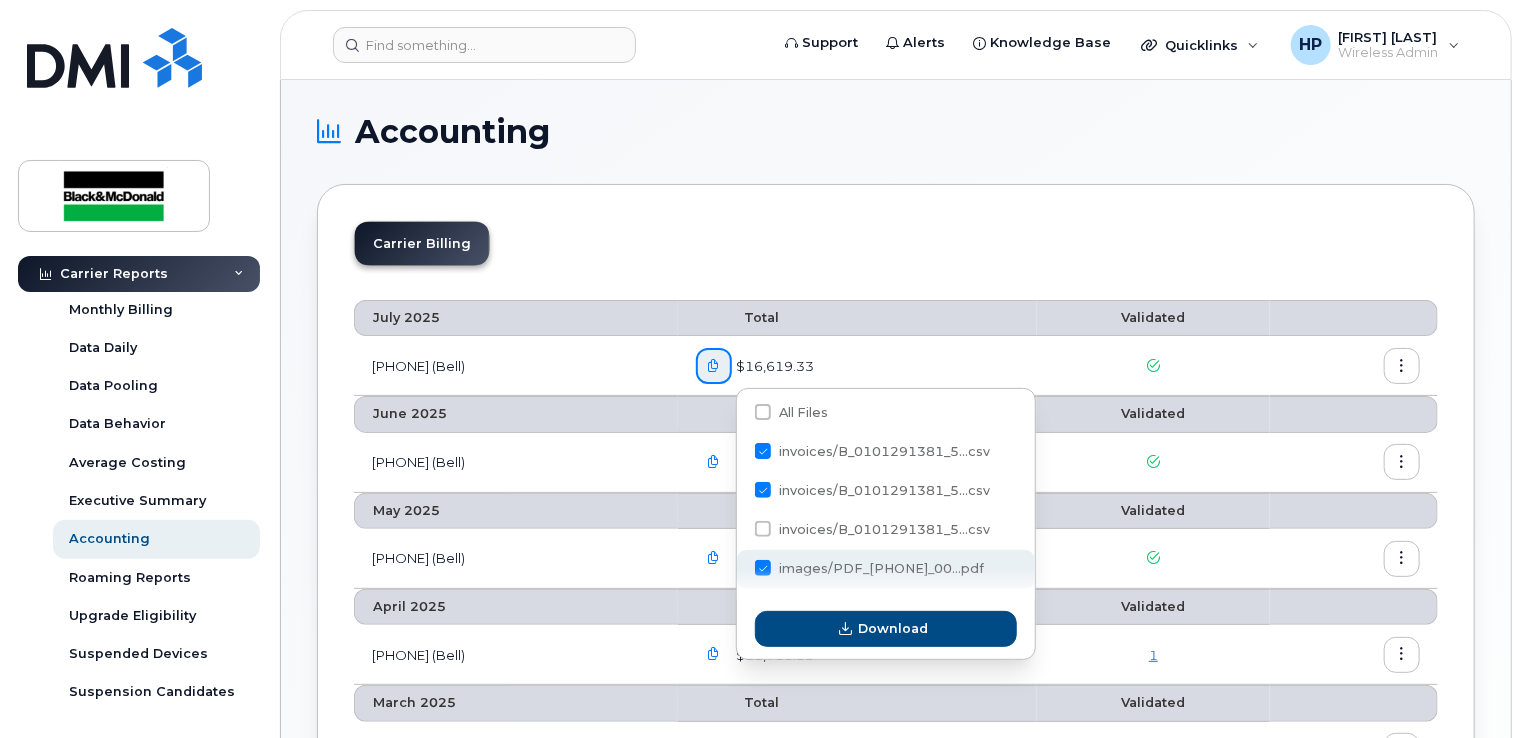 click at bounding box center [763, 568] 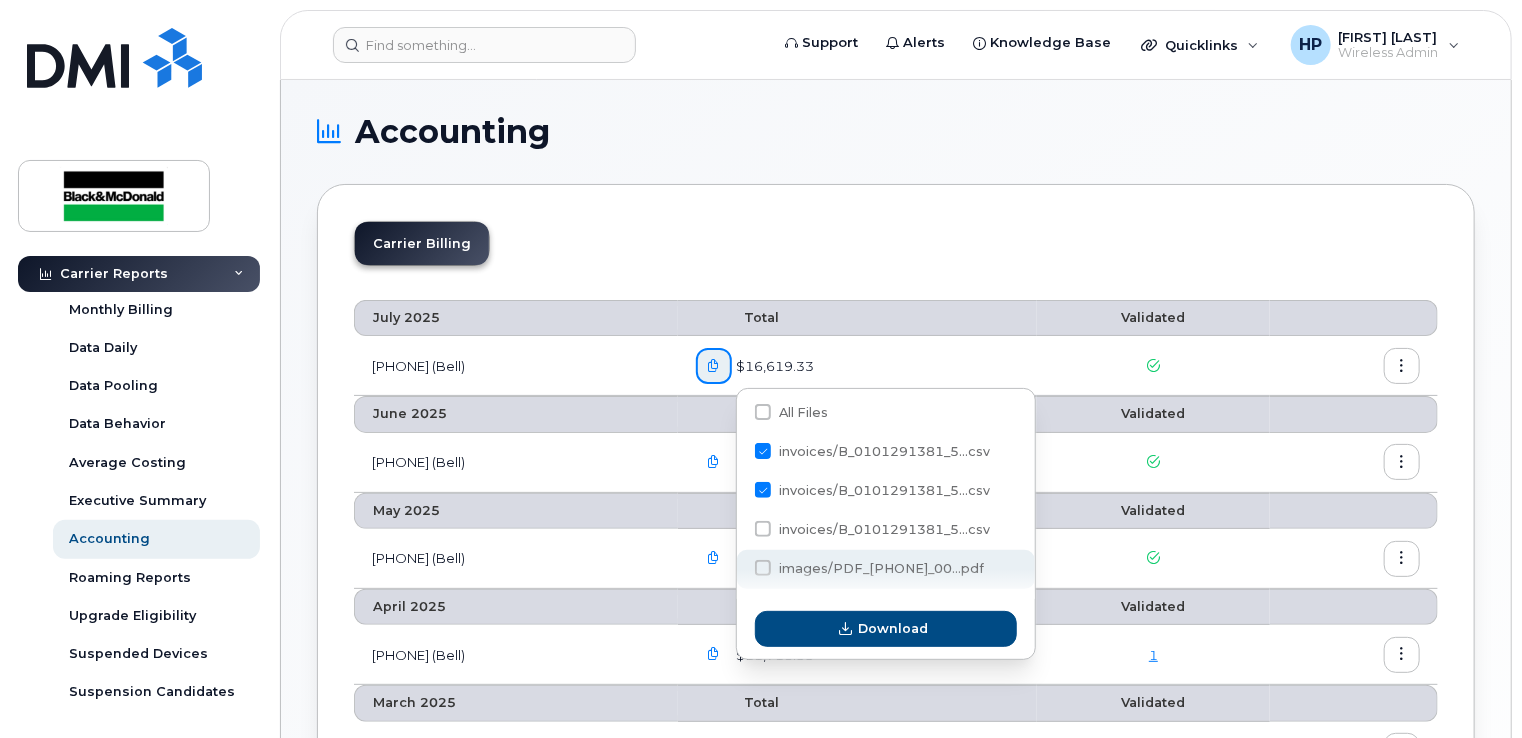 click on "images/PDF_[PHONE]_00...pdf" at bounding box center (736, 569) 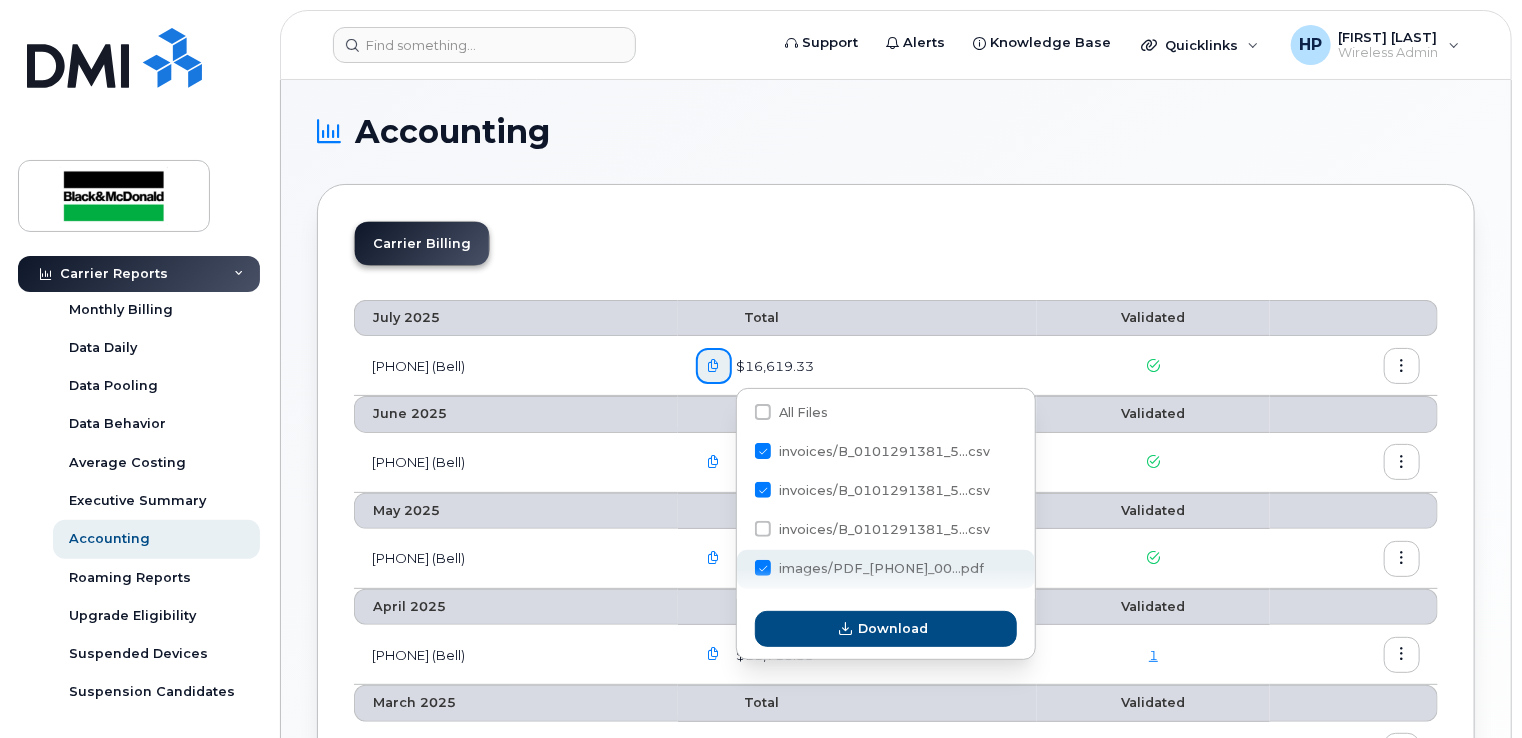 checkbox on "false" 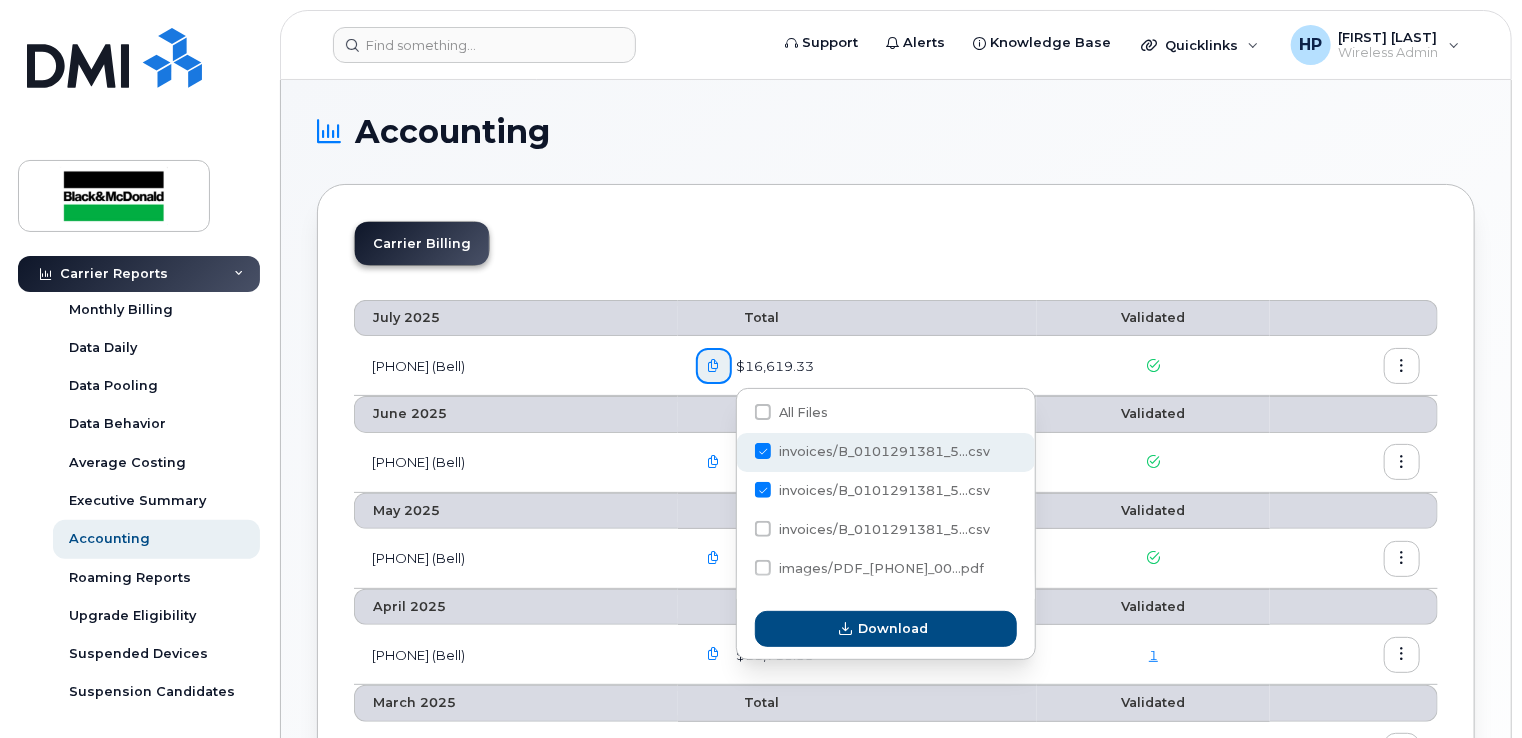 click on "invoices/B_0101291381_5...csv" 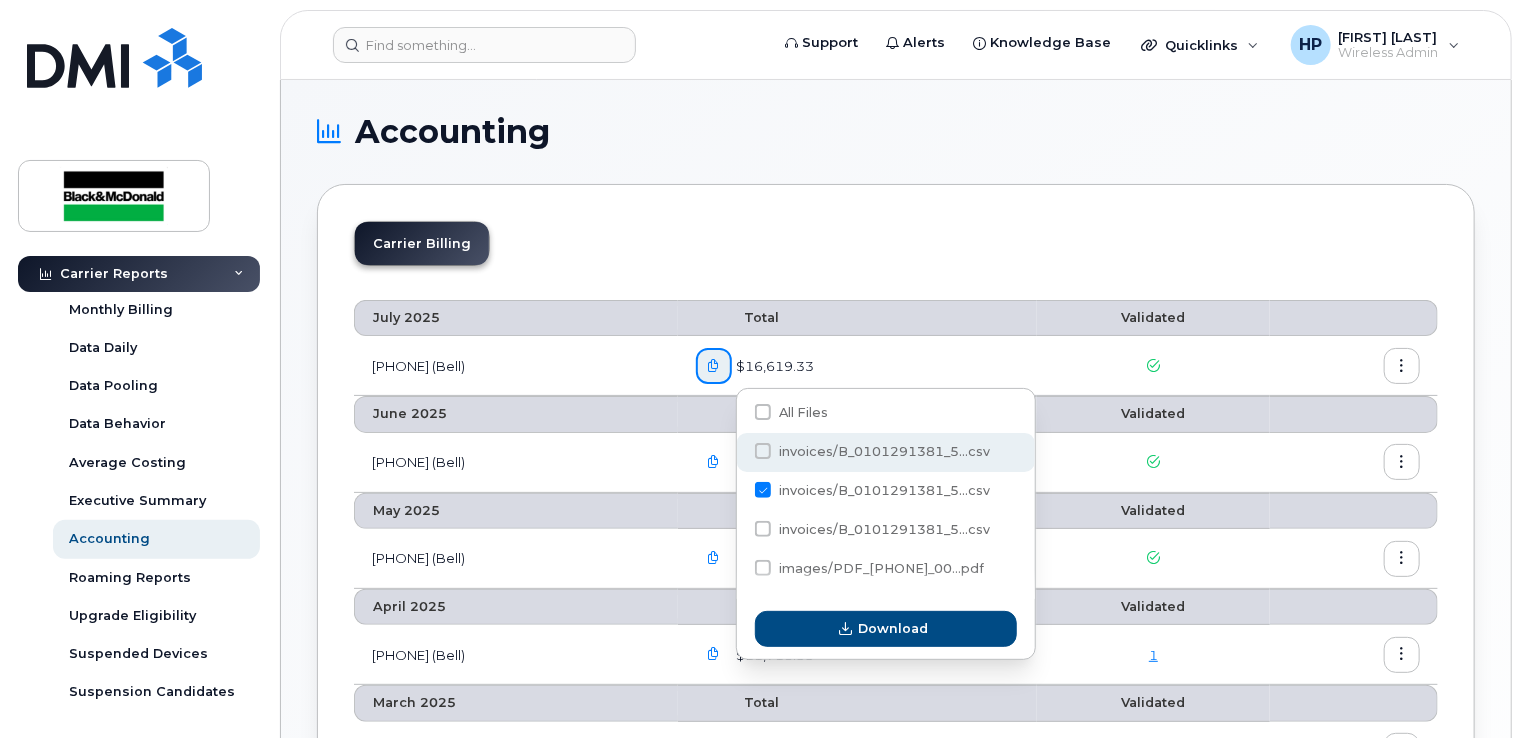 checkbox on "false" 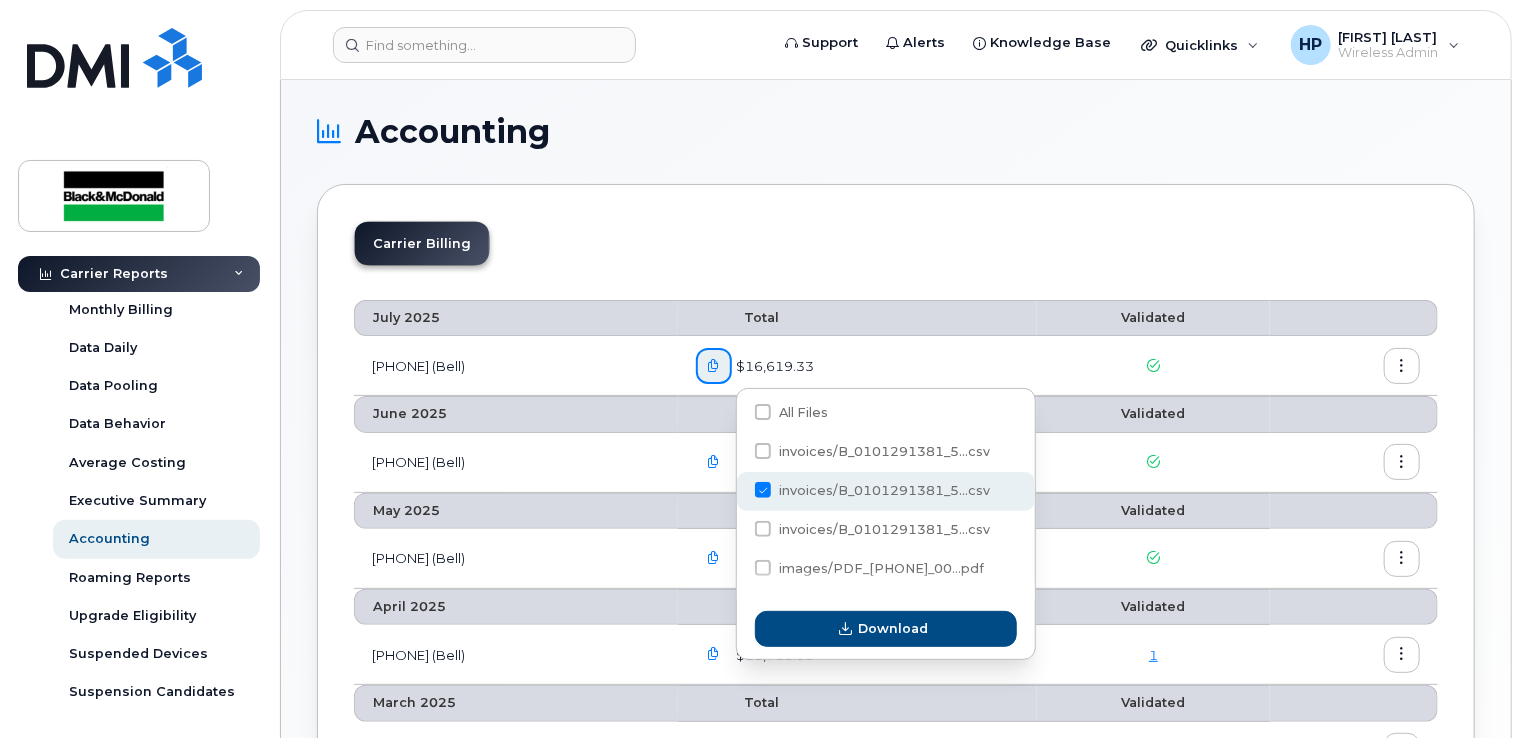 click at bounding box center (763, 490) 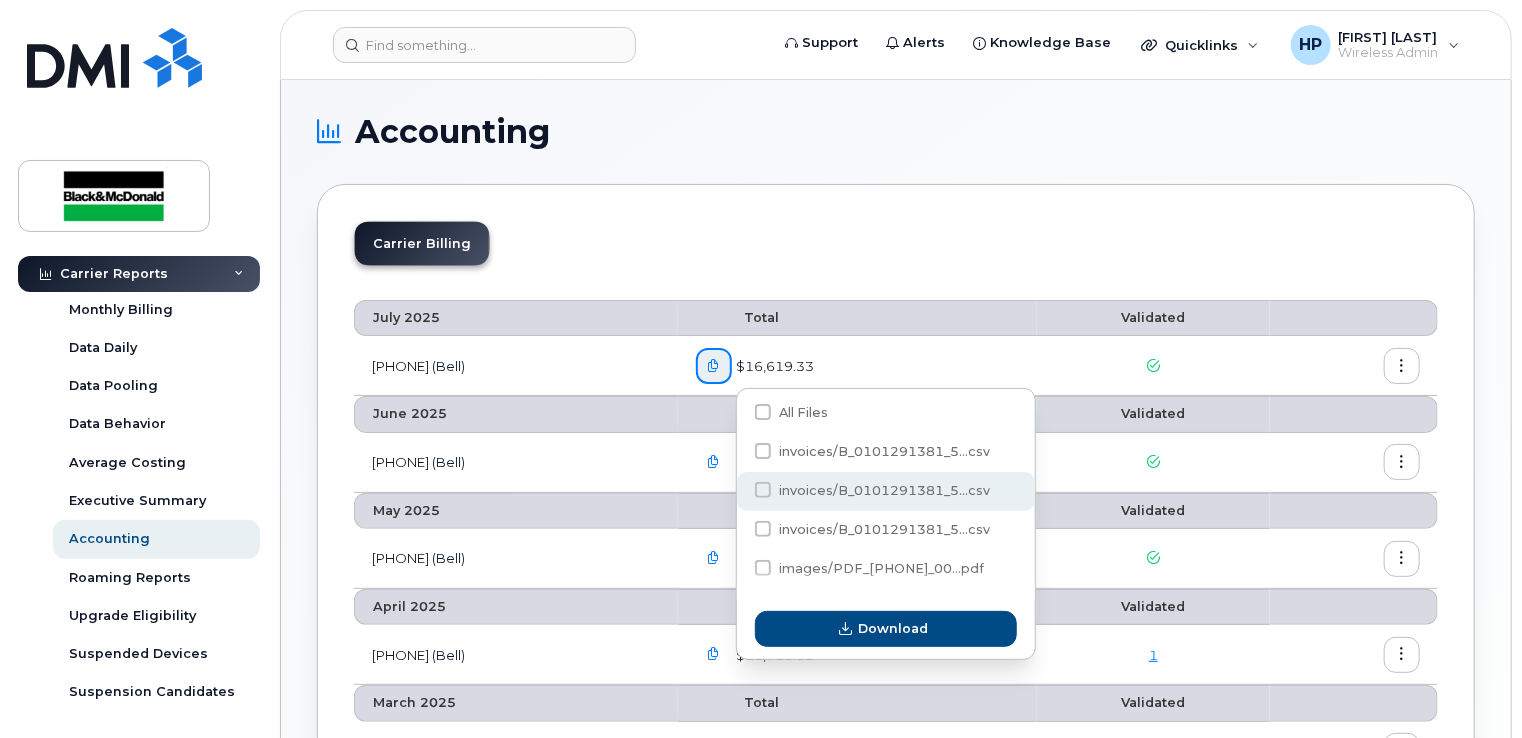click on "invoices/B_0101291381_5...csv" at bounding box center [736, 491] 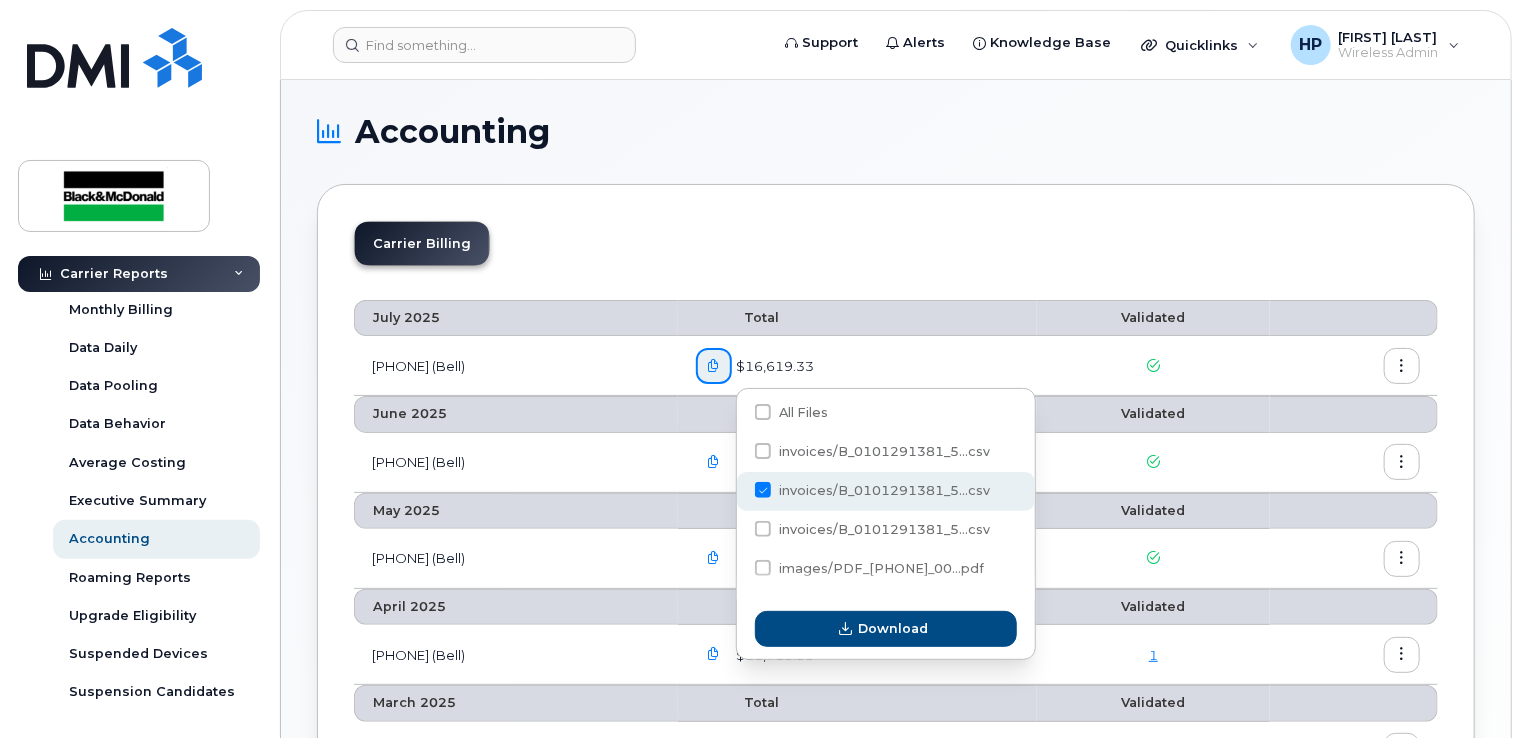 checkbox on "false" 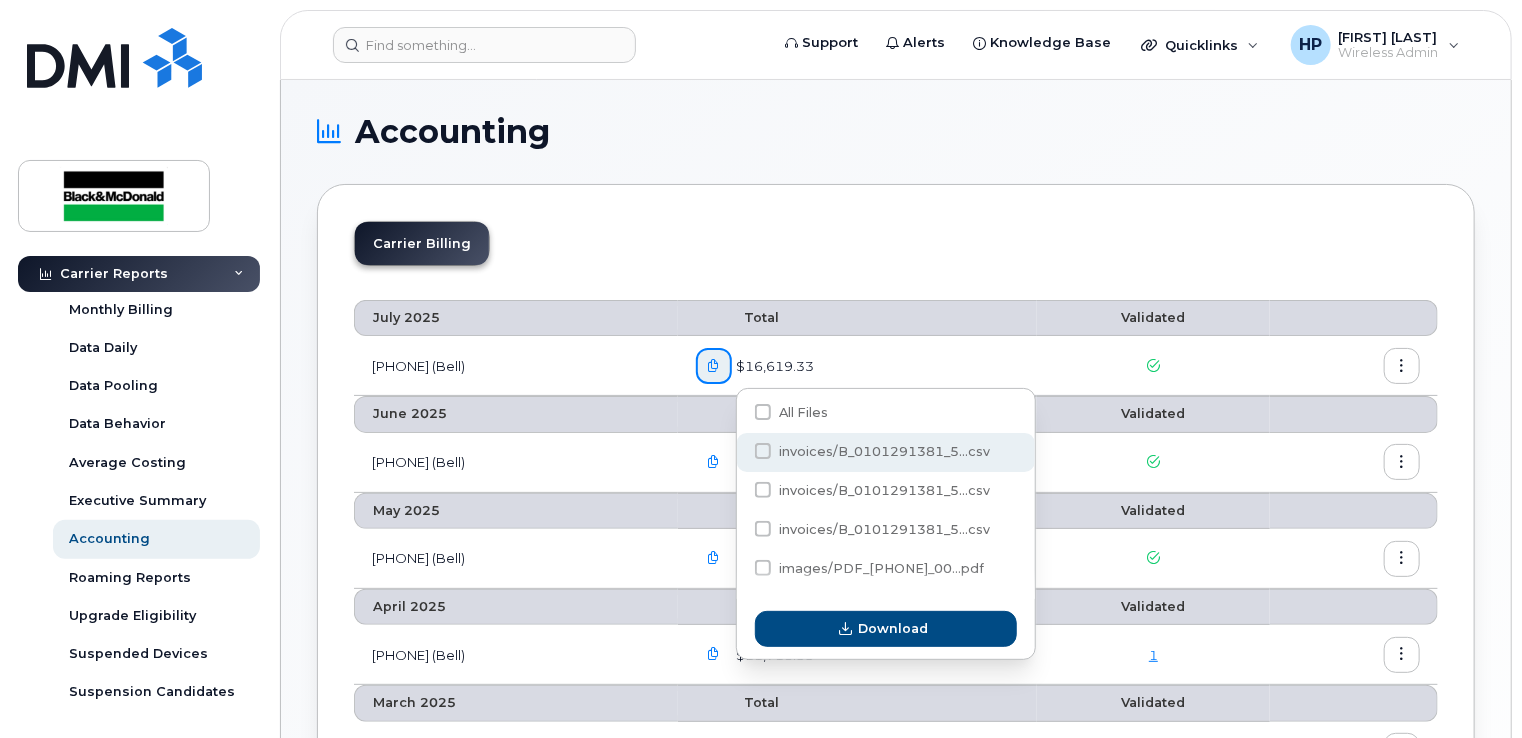 click at bounding box center [763, 451] 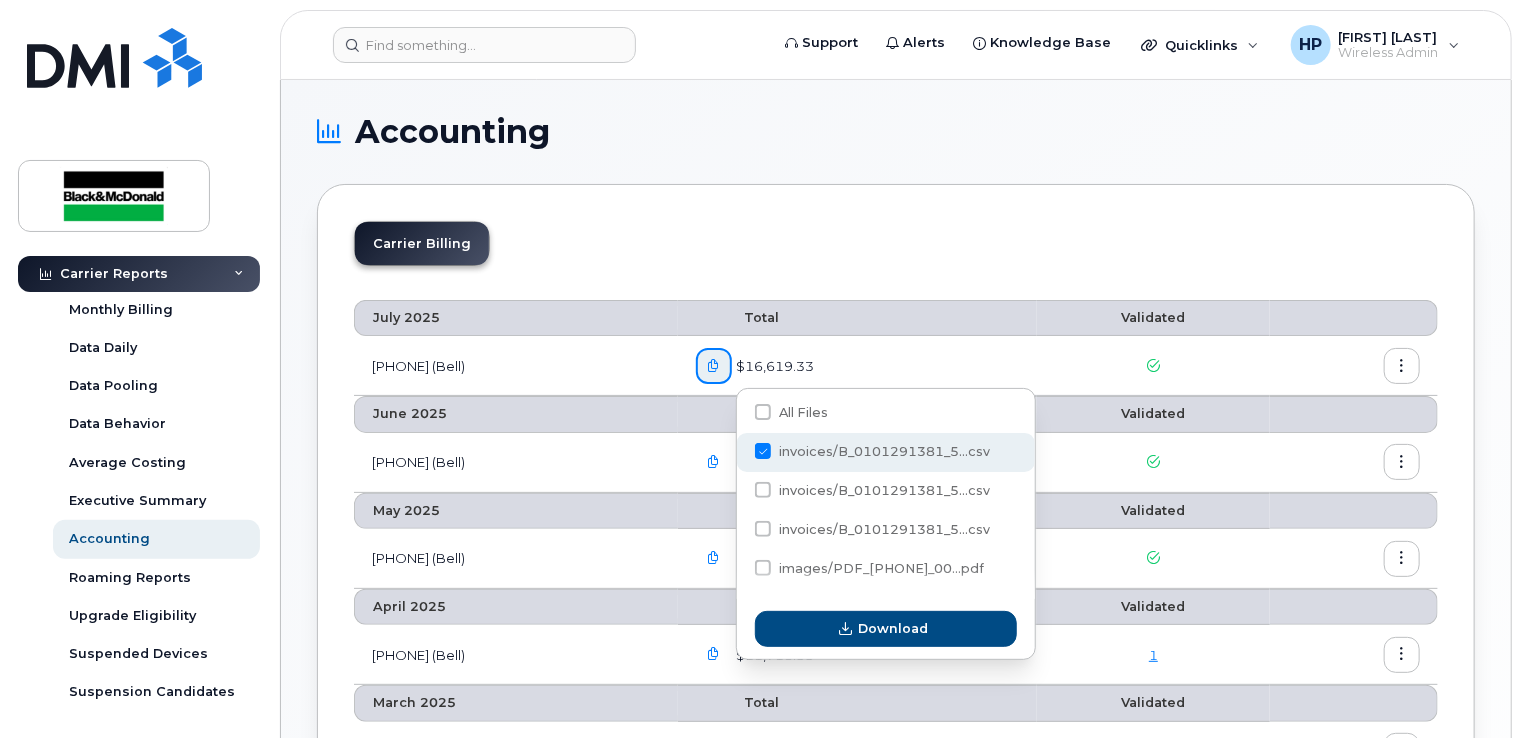 click on "invoices/B_0101291381_5...csv" at bounding box center [736, 452] 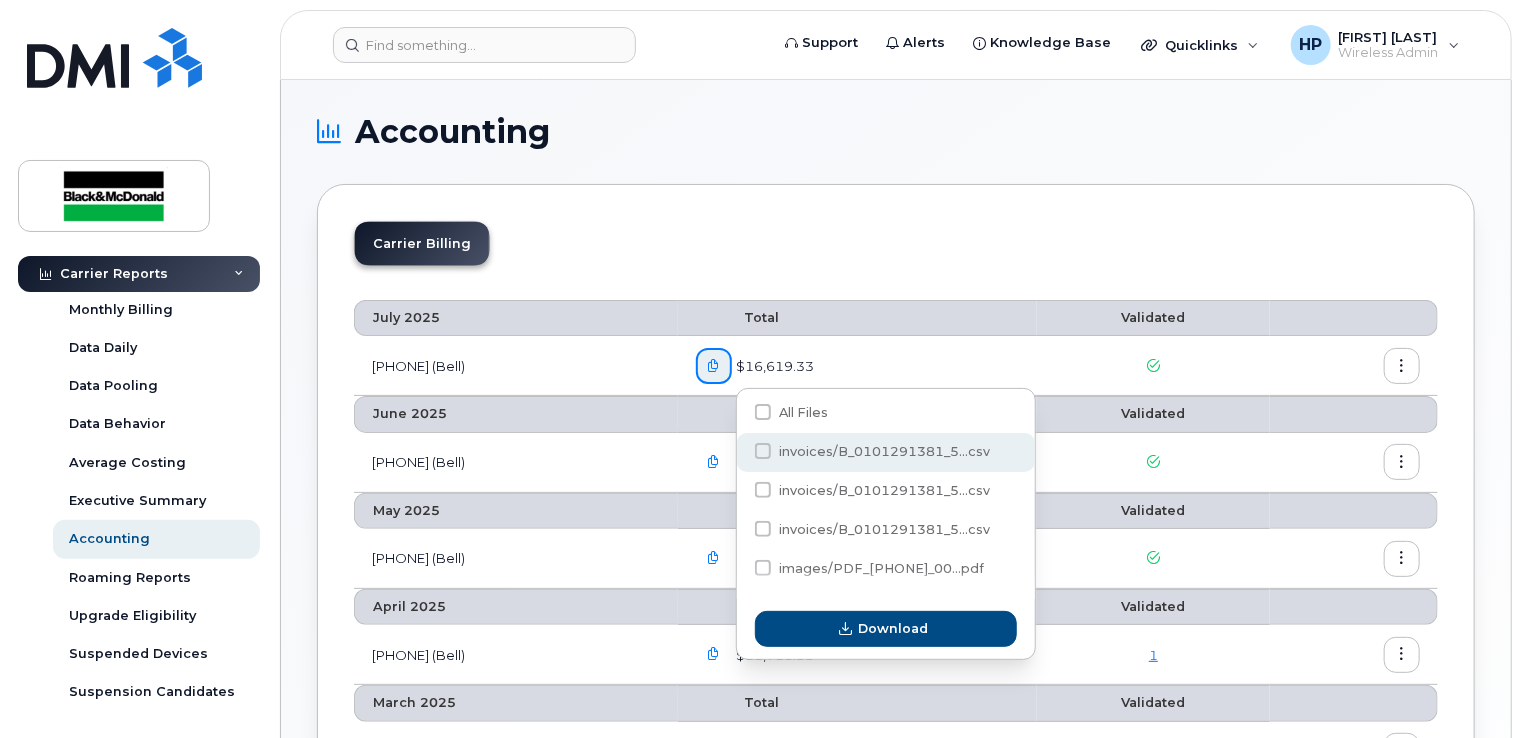 click on "invoices/B_0101291381_5...csv" at bounding box center [736, 452] 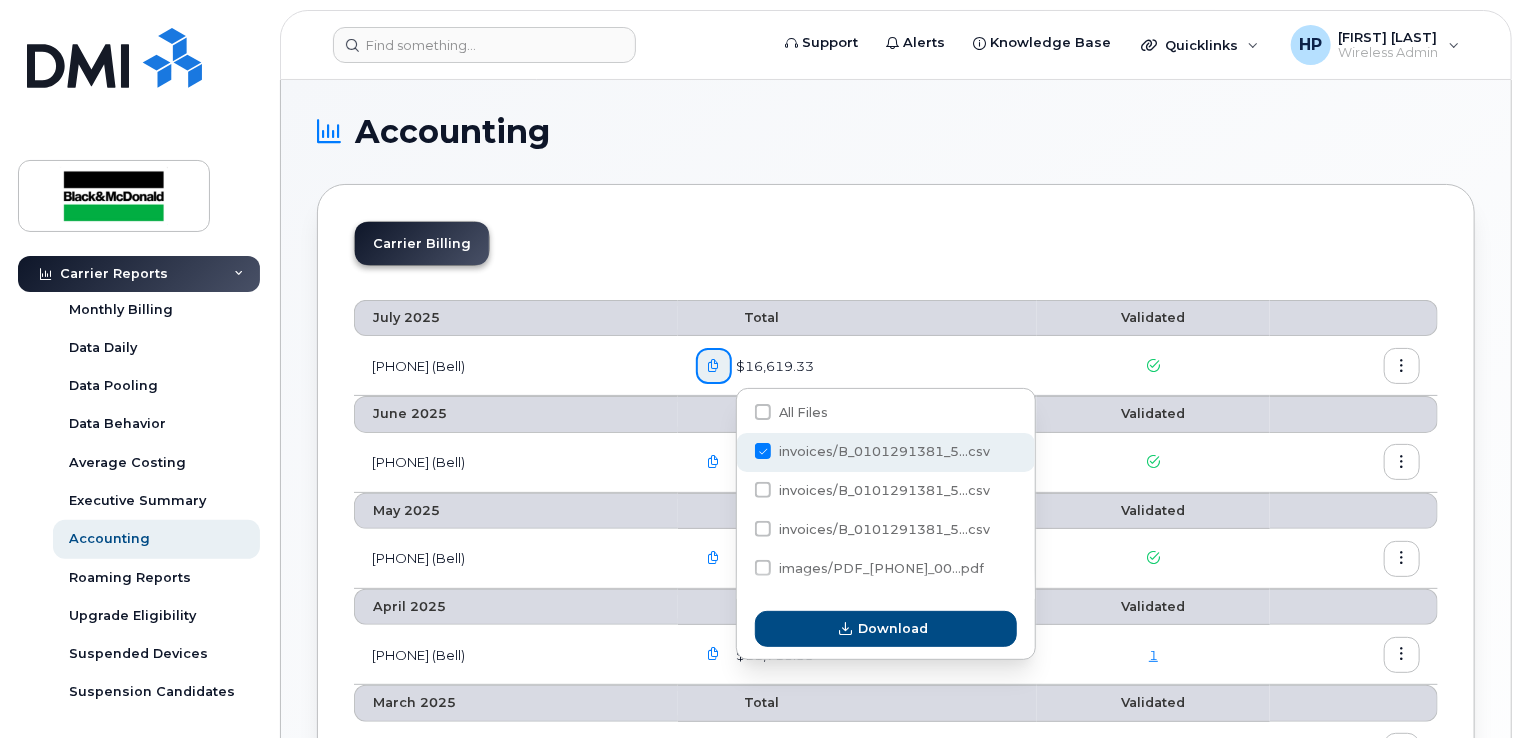checkbox on "false" 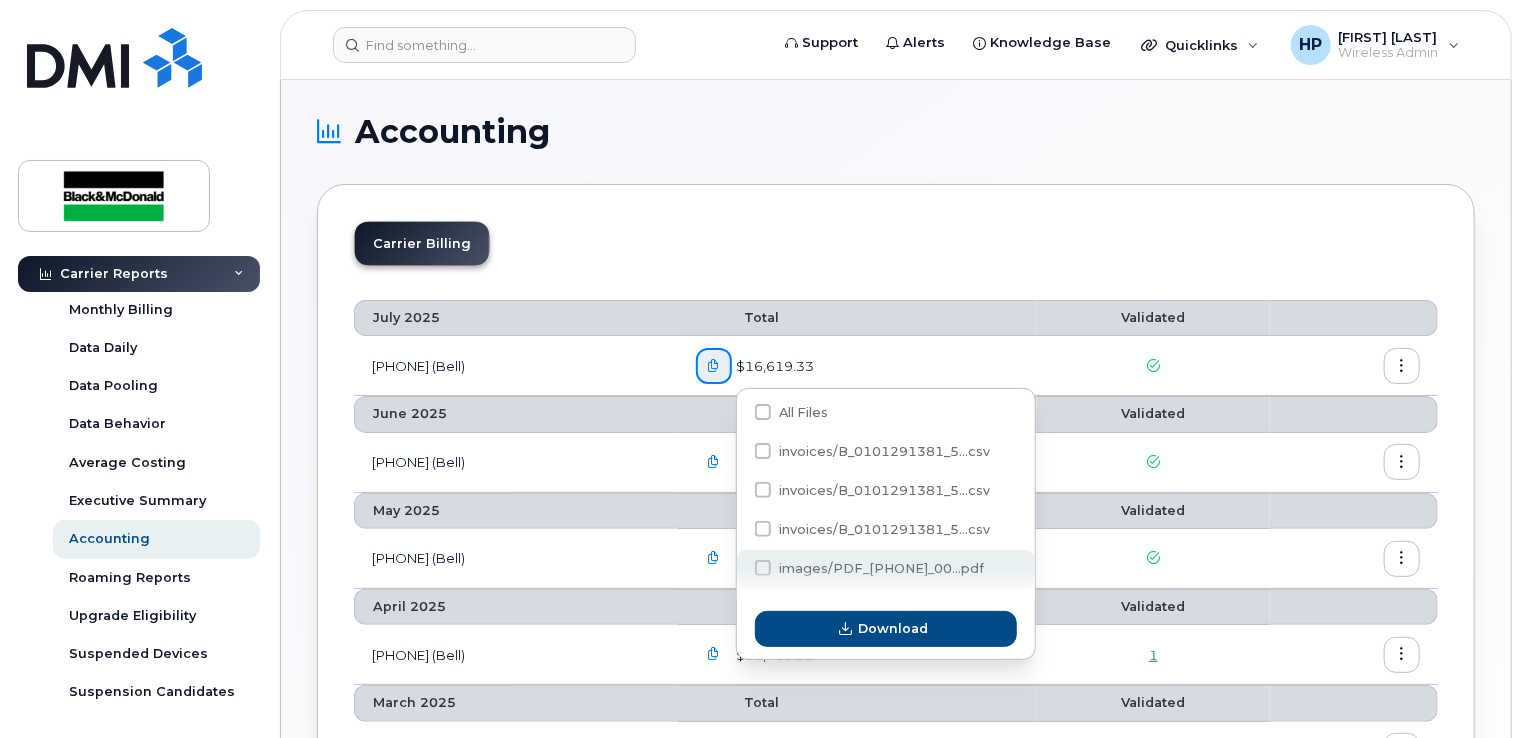 click at bounding box center (763, 568) 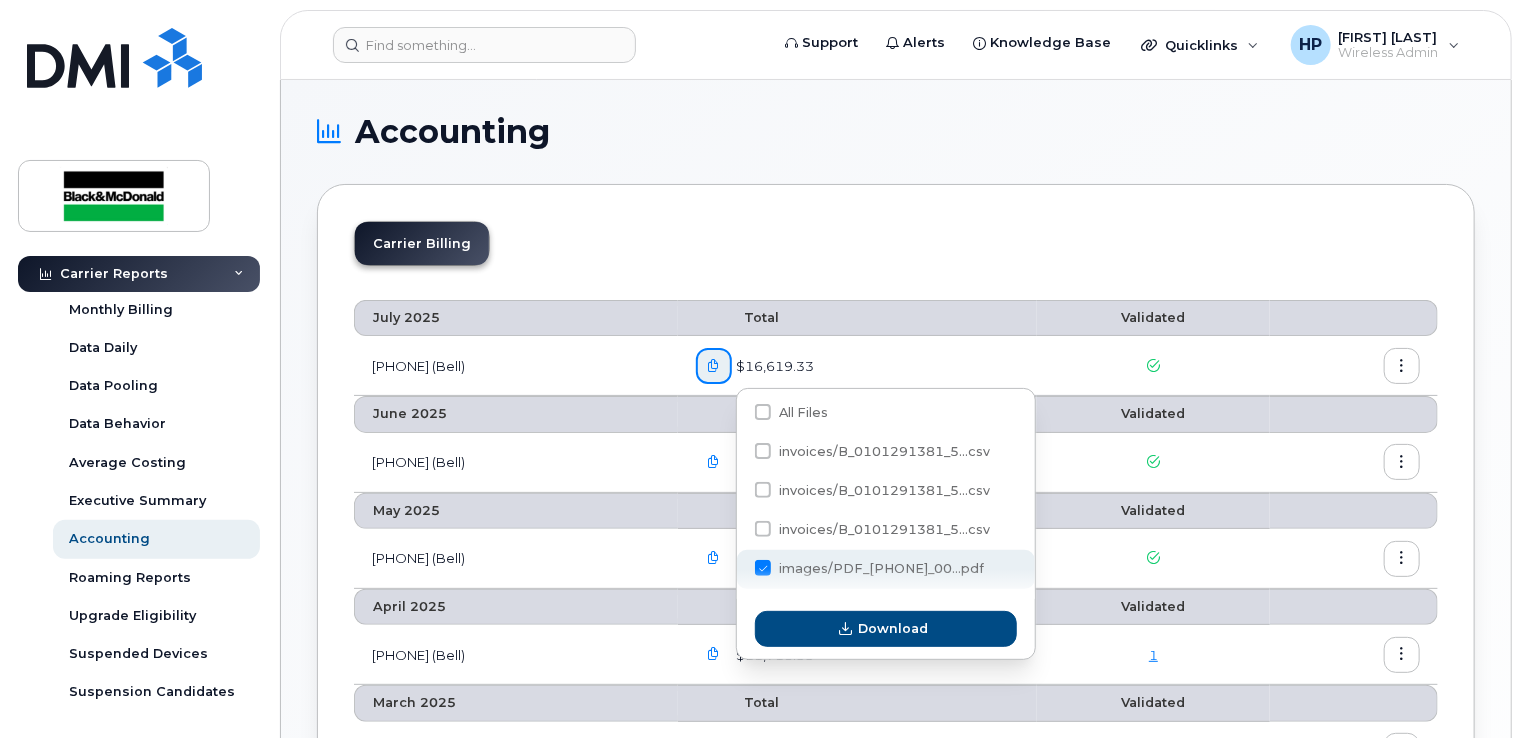 click on "images/PDF_[PHONE]_00...pdf" at bounding box center [736, 569] 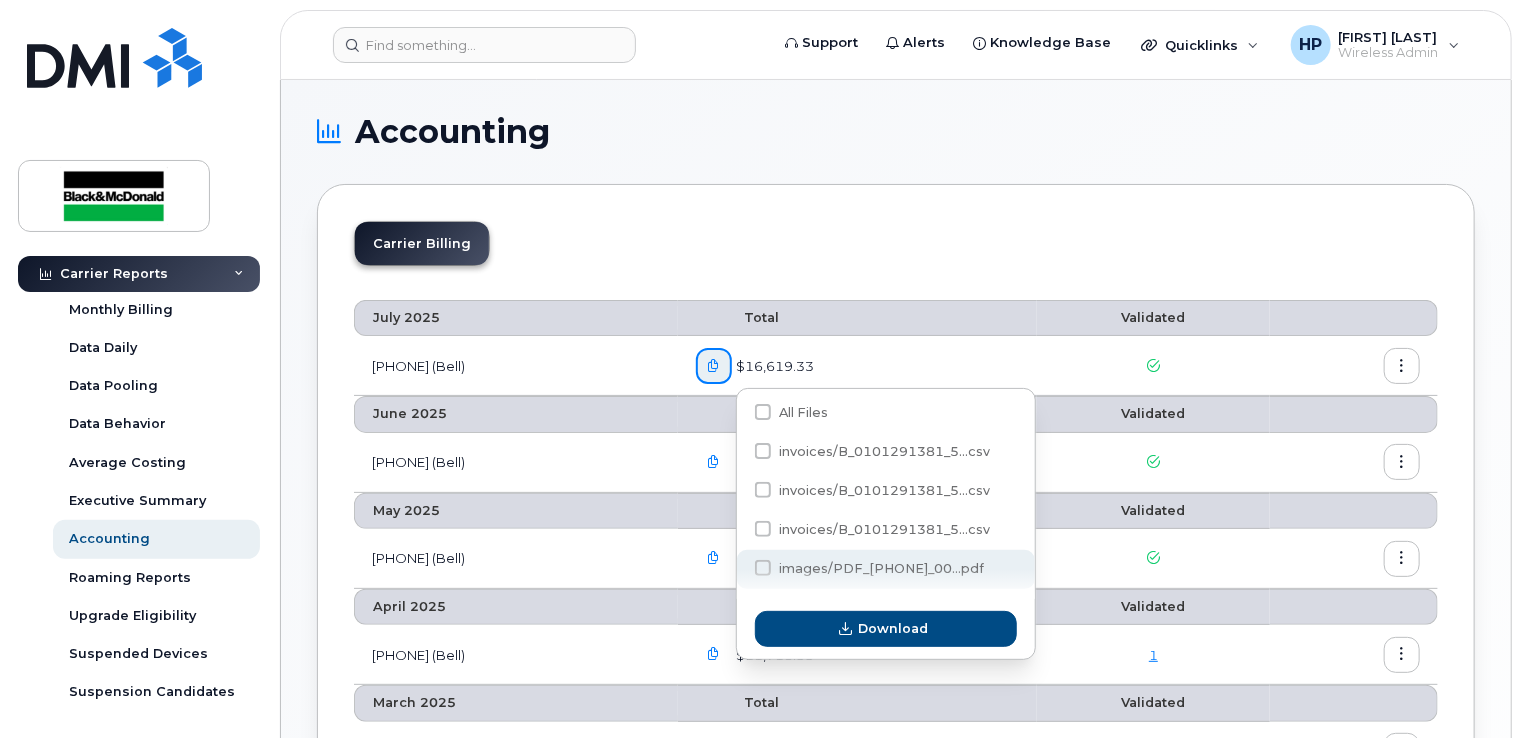 checkbox on "true" 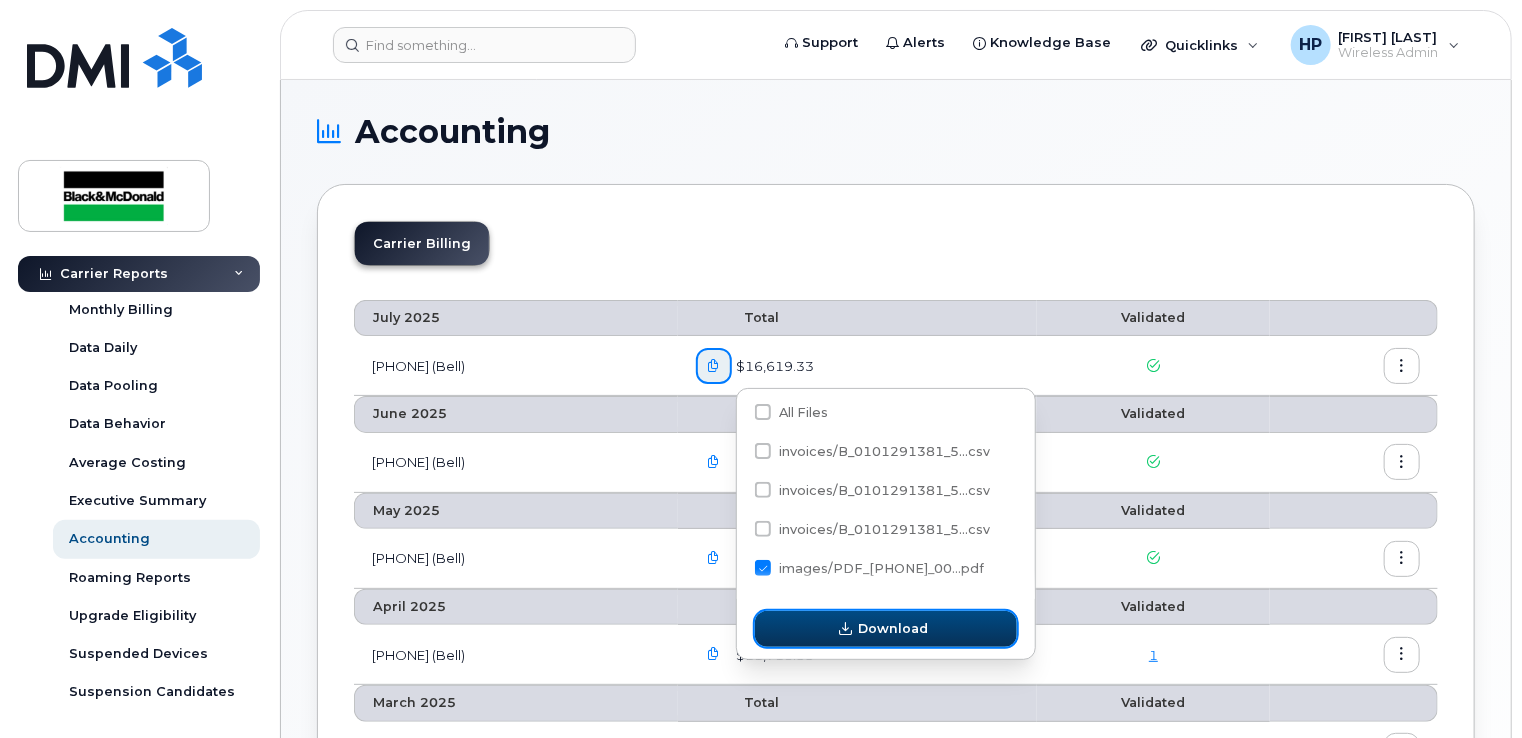 click on "Download" at bounding box center [894, 628] 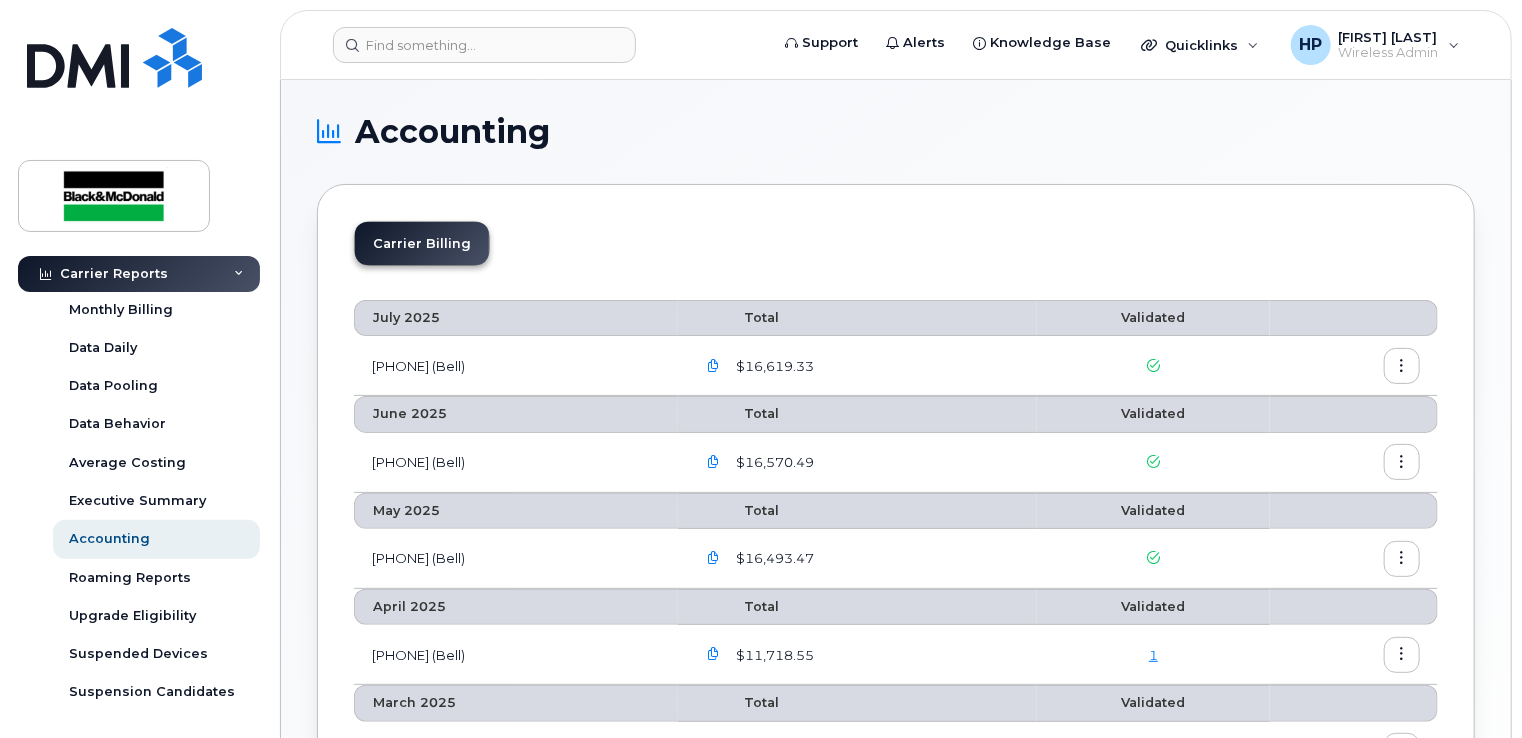 click at bounding box center (714, 366) 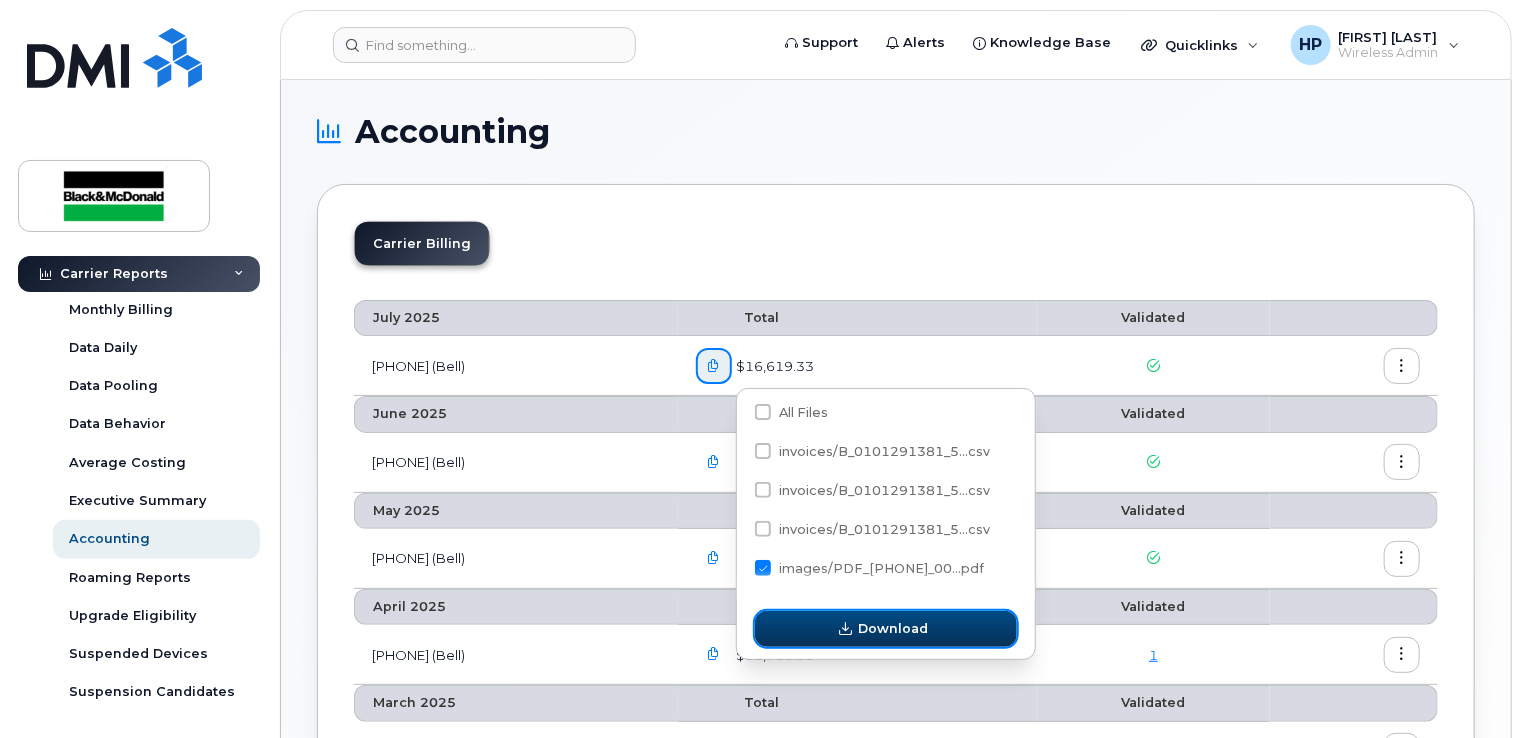 click on "Download" at bounding box center [886, 629] 